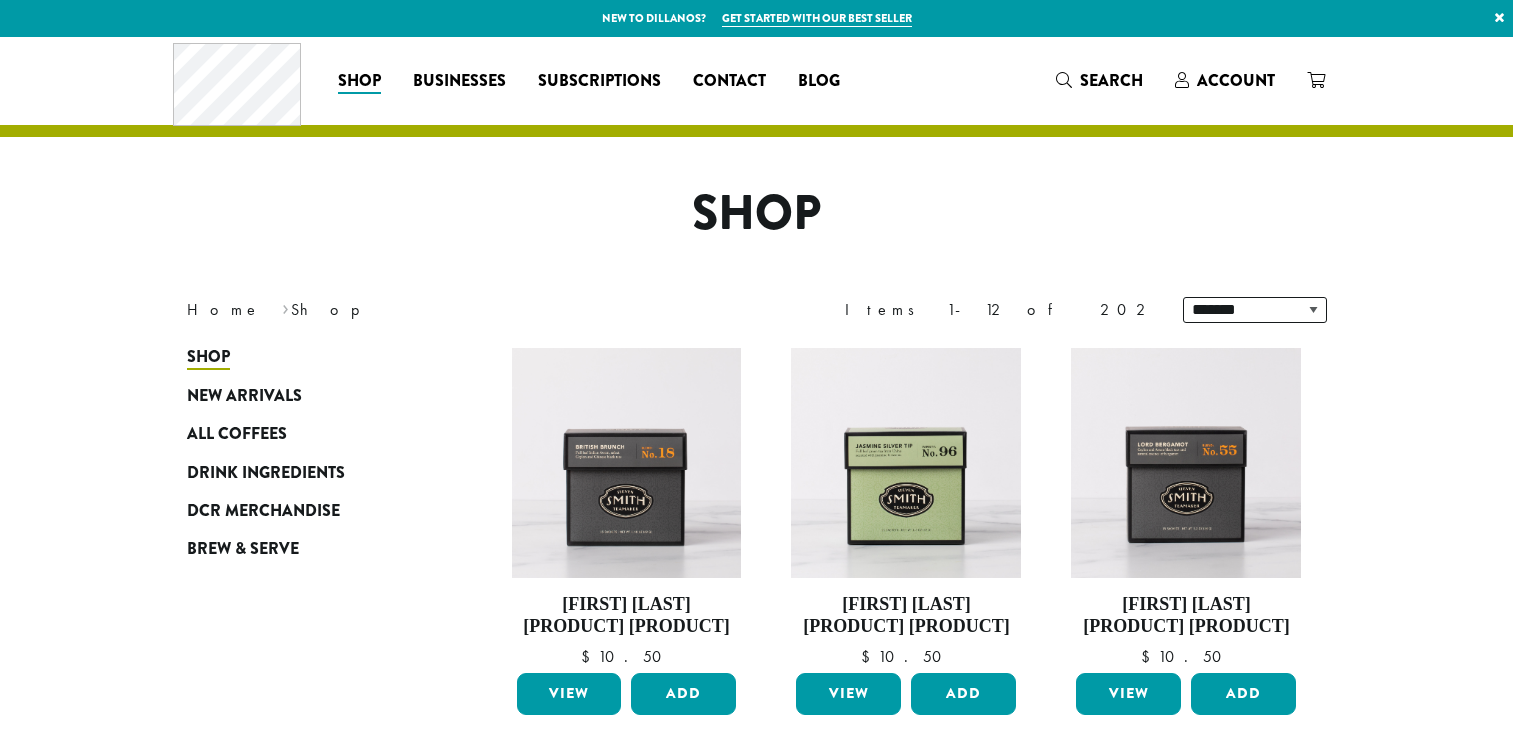 scroll, scrollTop: 0, scrollLeft: 0, axis: both 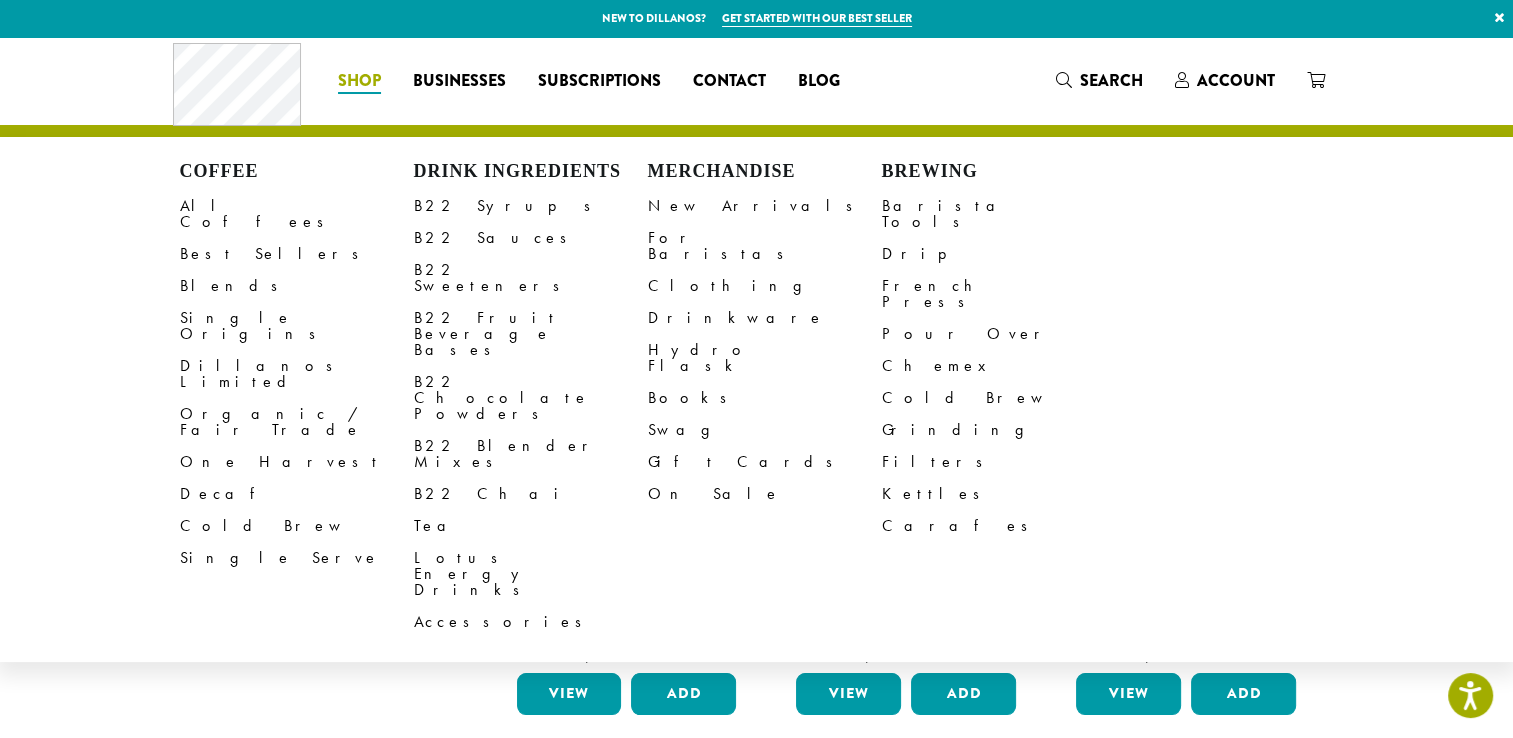 click on "Shop" at bounding box center [359, 81] 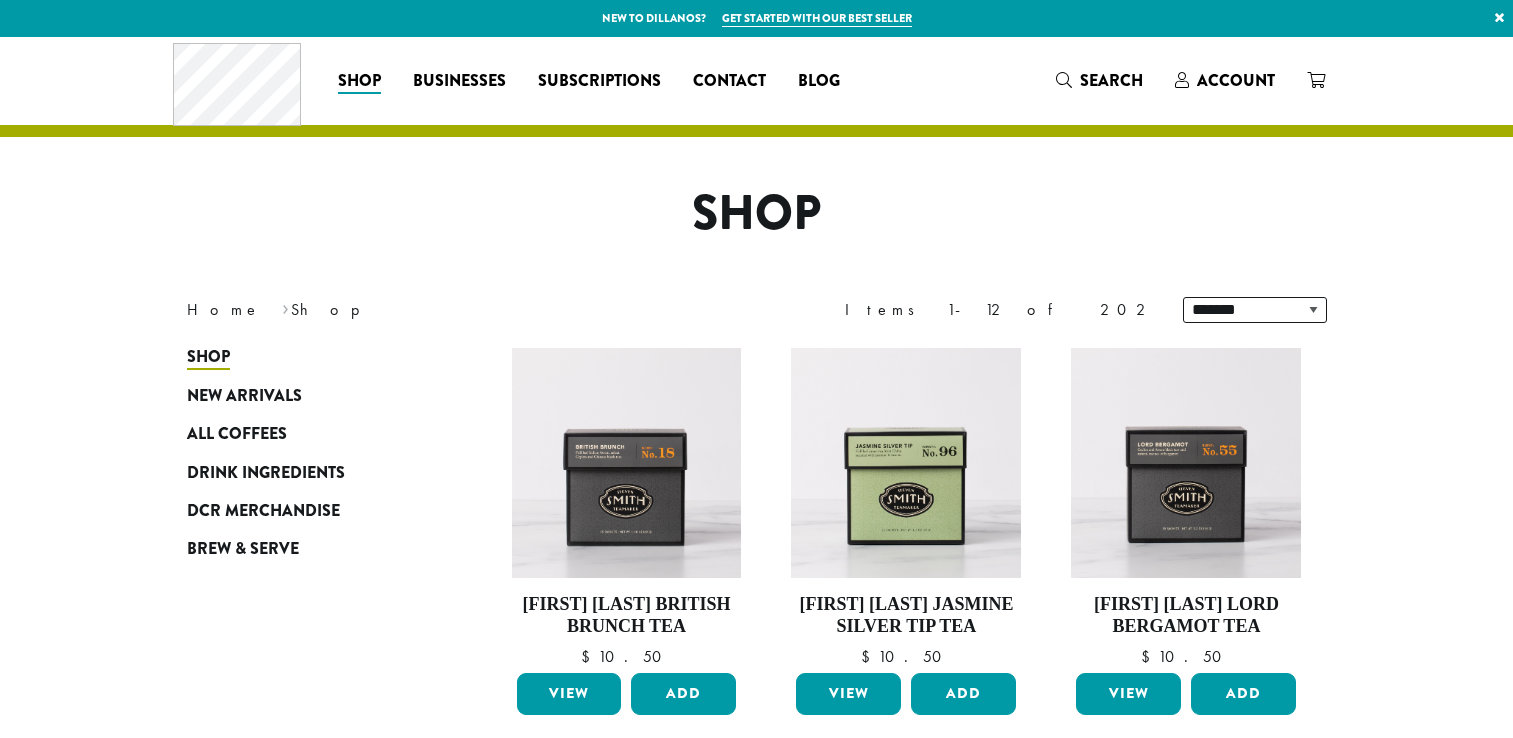 scroll, scrollTop: 0, scrollLeft: 0, axis: both 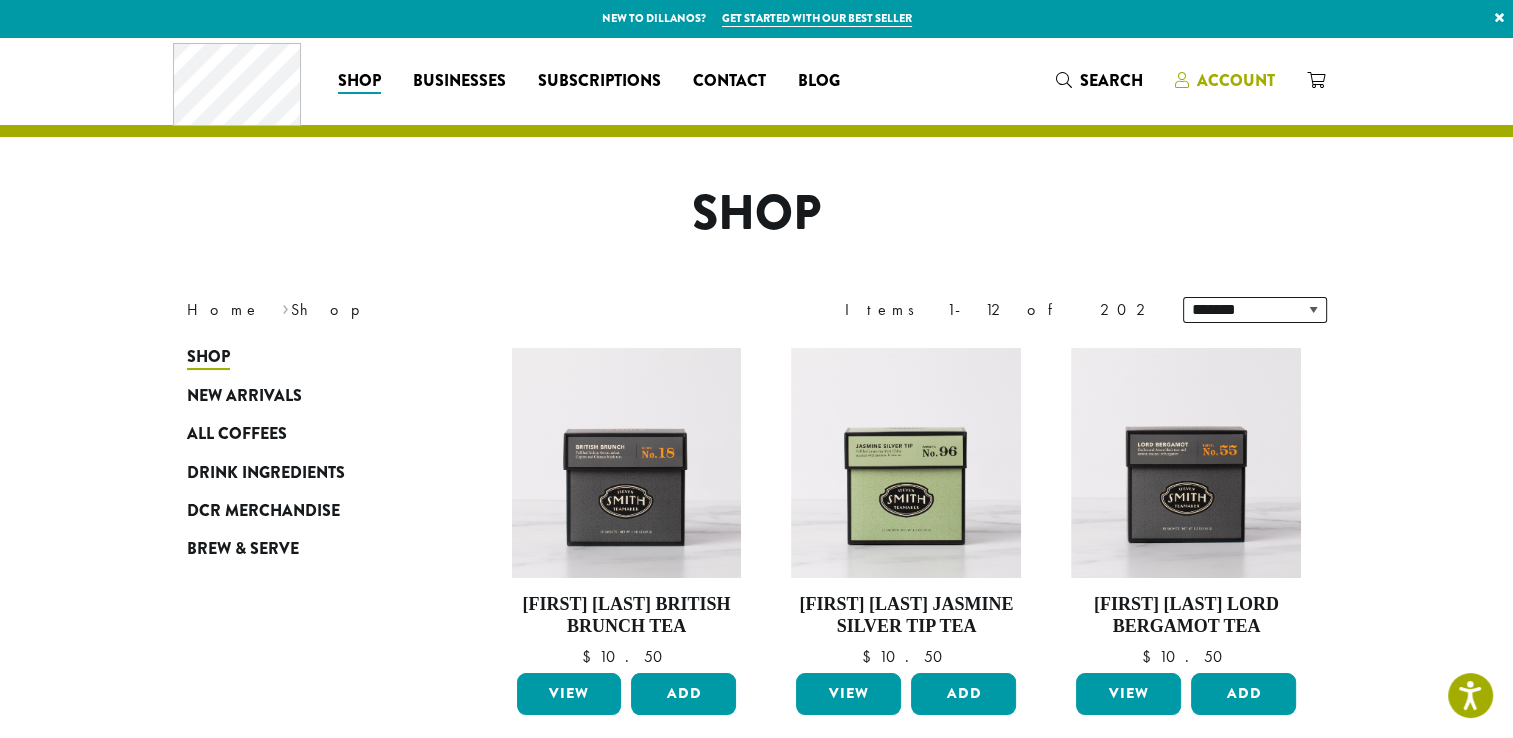 click on "Account" at bounding box center [1236, 80] 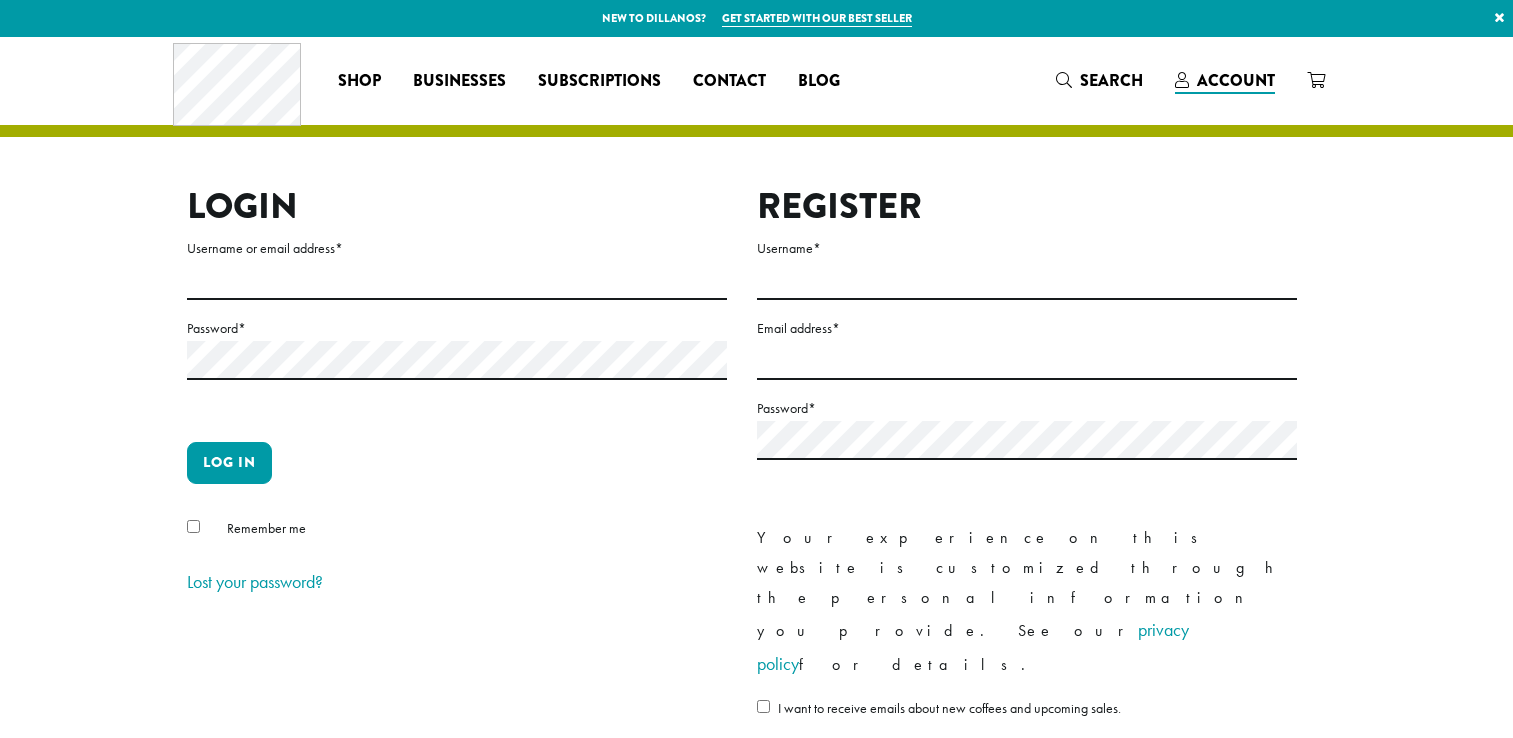 scroll, scrollTop: 0, scrollLeft: 0, axis: both 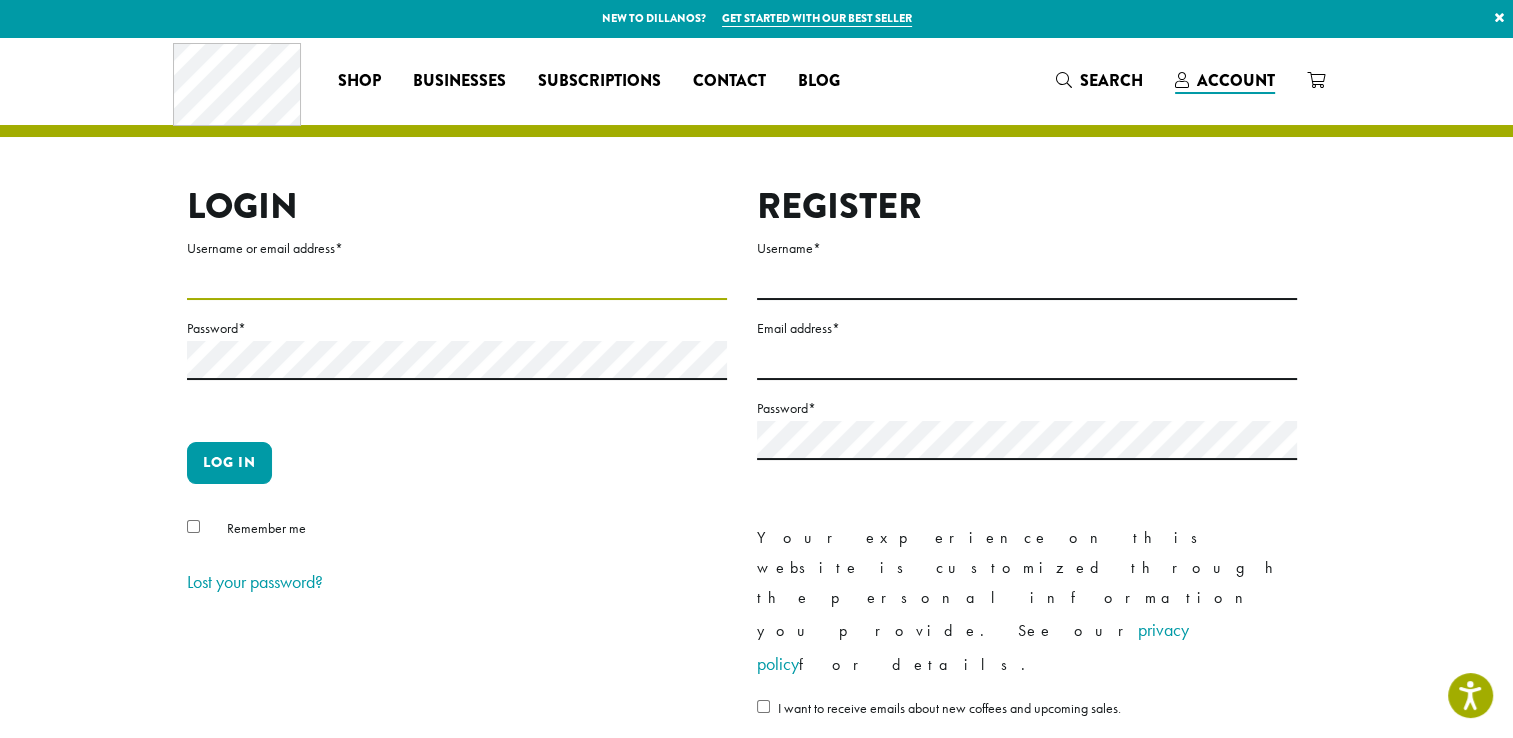 click on "Username or email address  *" at bounding box center (457, 280) 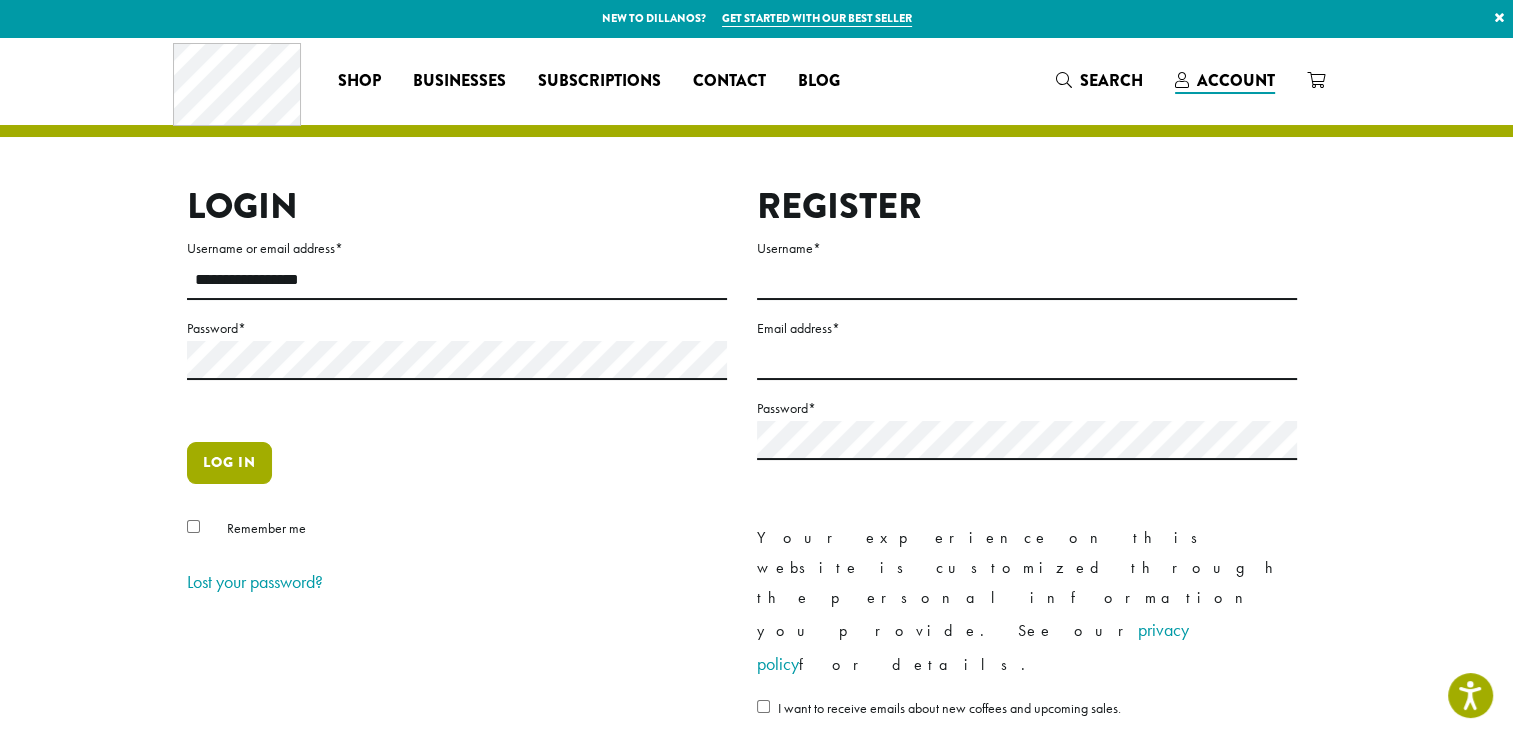 click on "Log in" at bounding box center [229, 463] 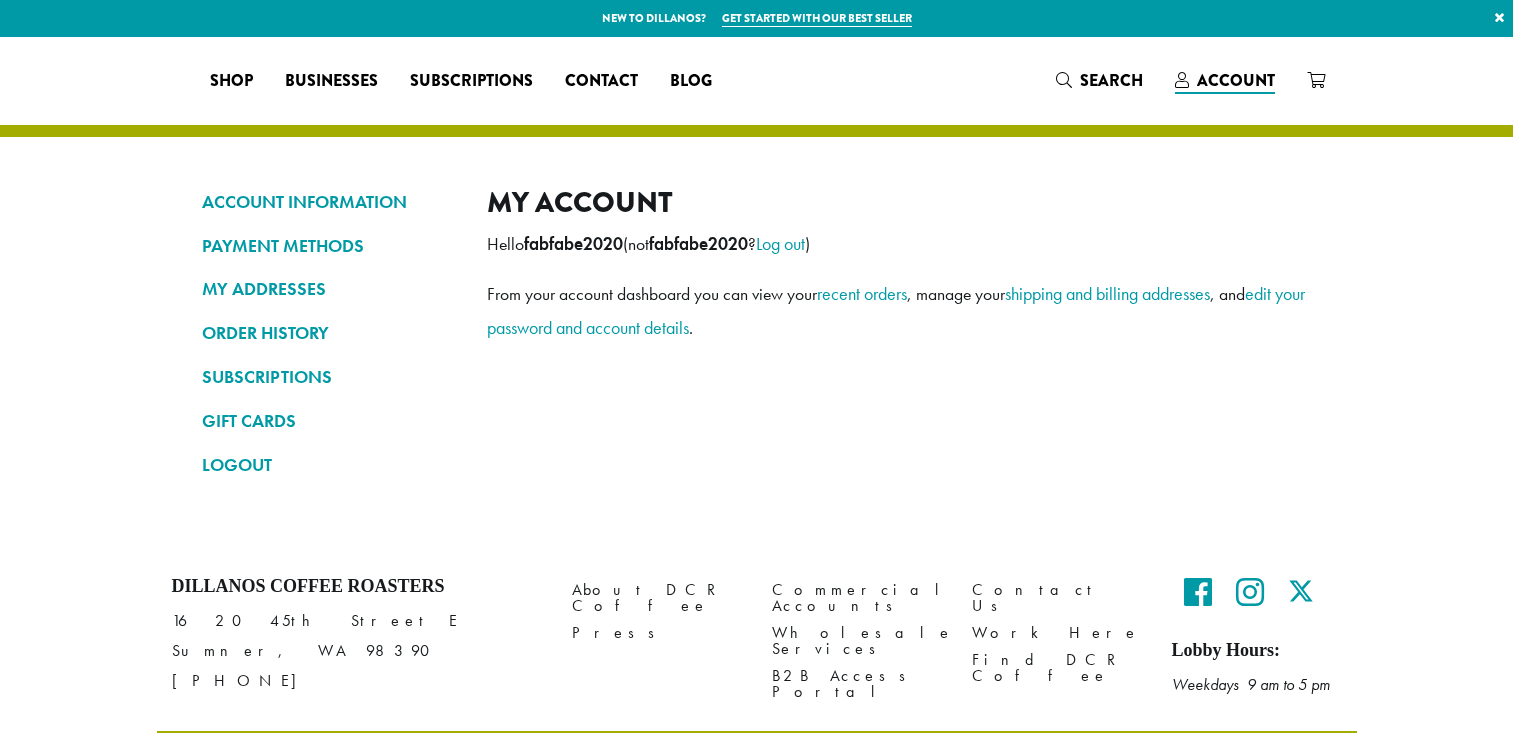 scroll, scrollTop: 0, scrollLeft: 0, axis: both 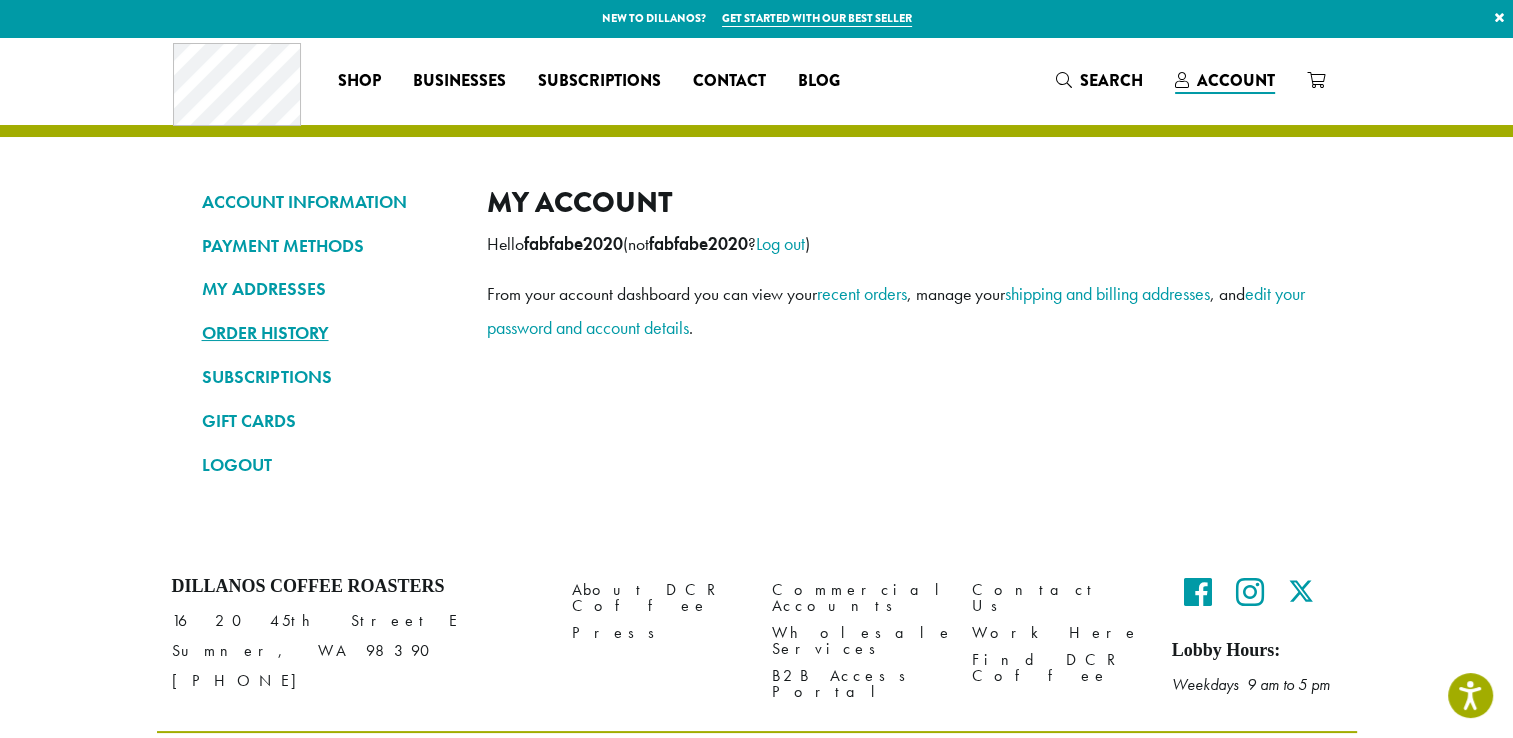 click on "ORDER HISTORY" at bounding box center [329, 333] 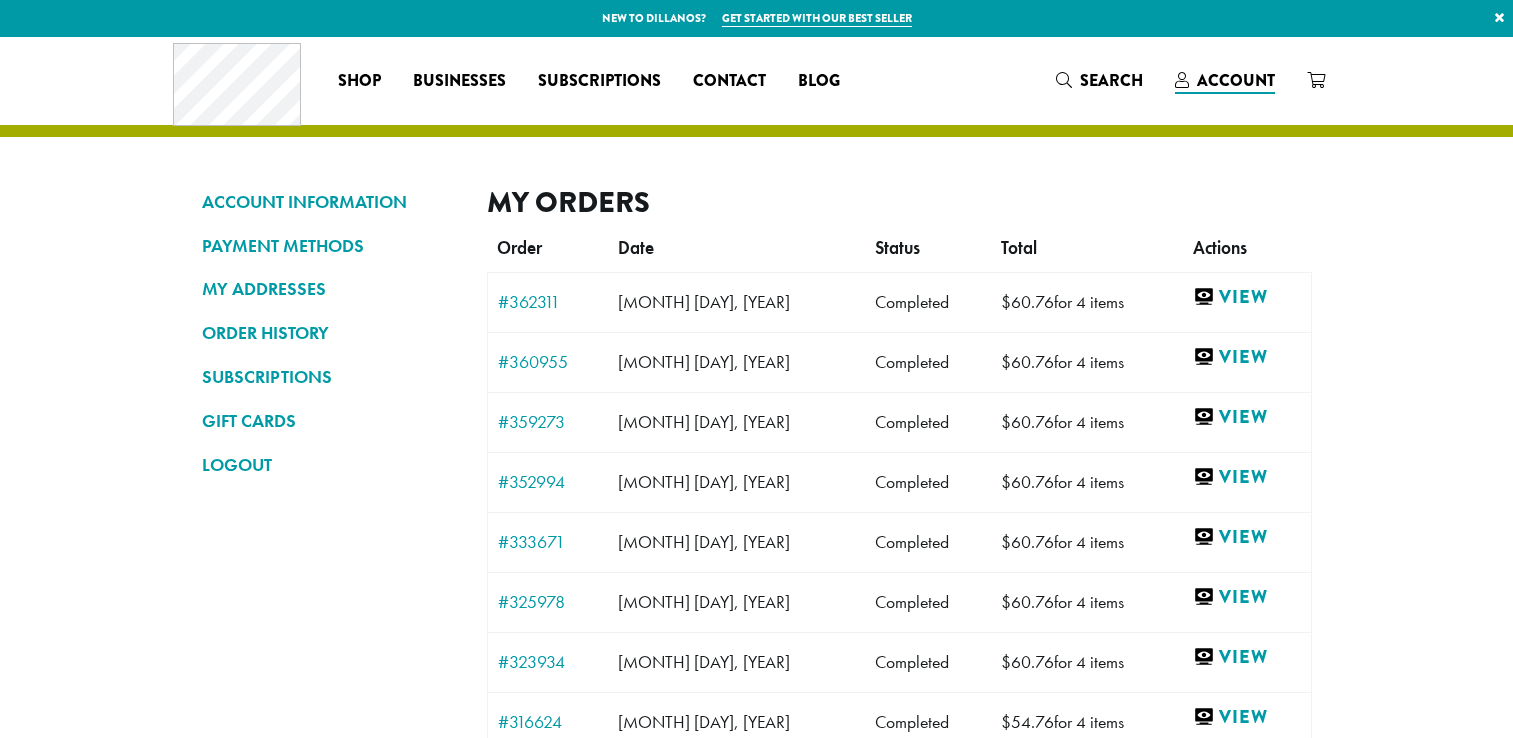 scroll, scrollTop: 0, scrollLeft: 0, axis: both 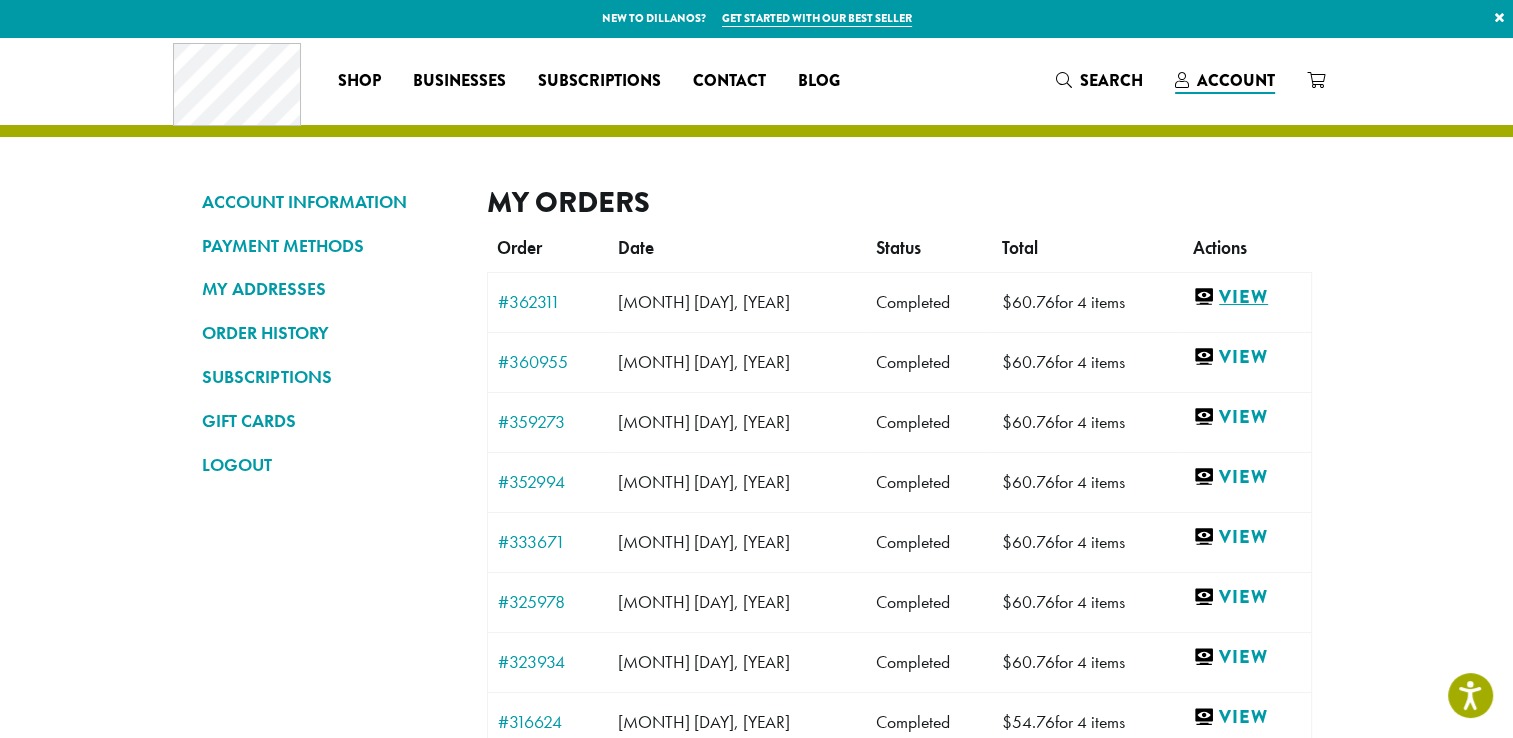 click on "View" at bounding box center [1246, 297] 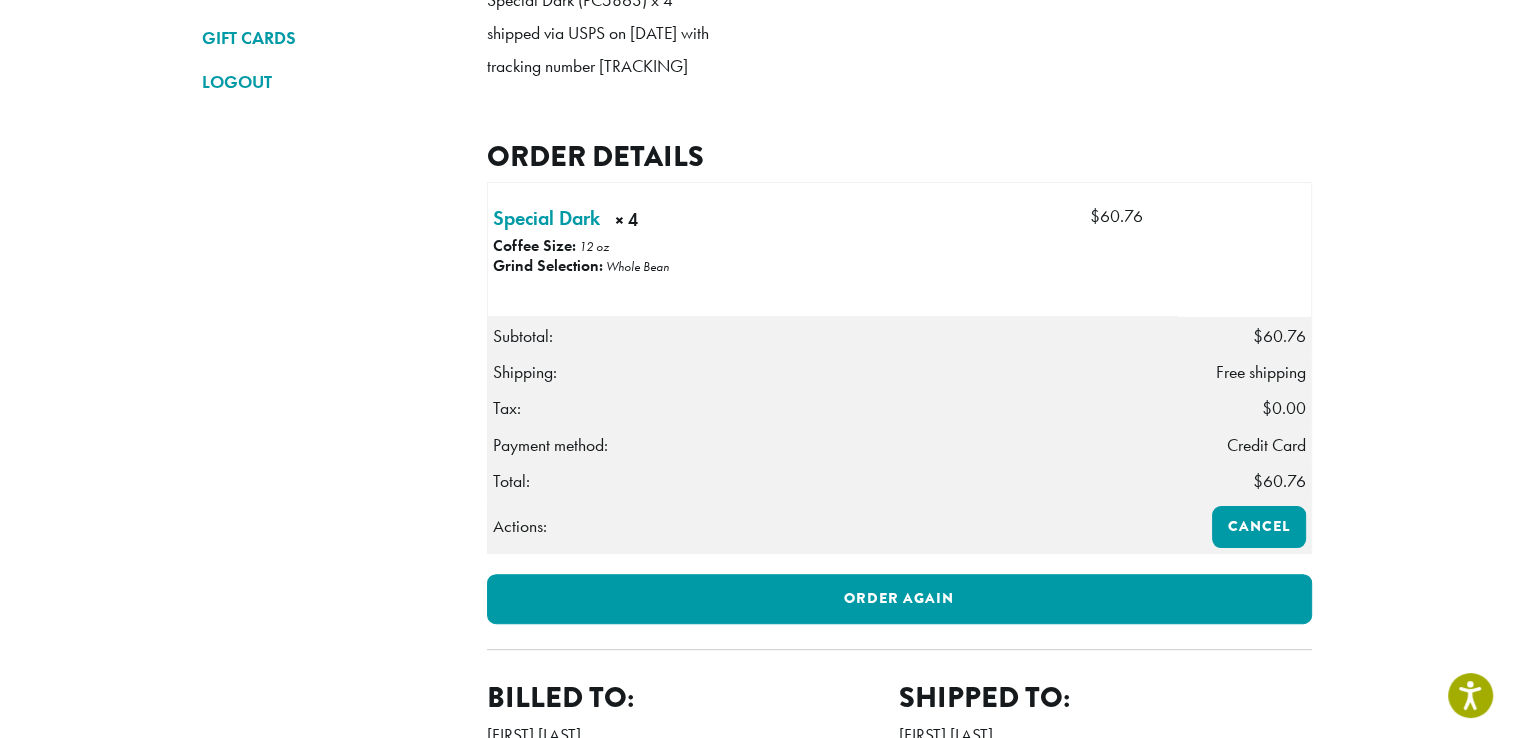 scroll, scrollTop: 400, scrollLeft: 0, axis: vertical 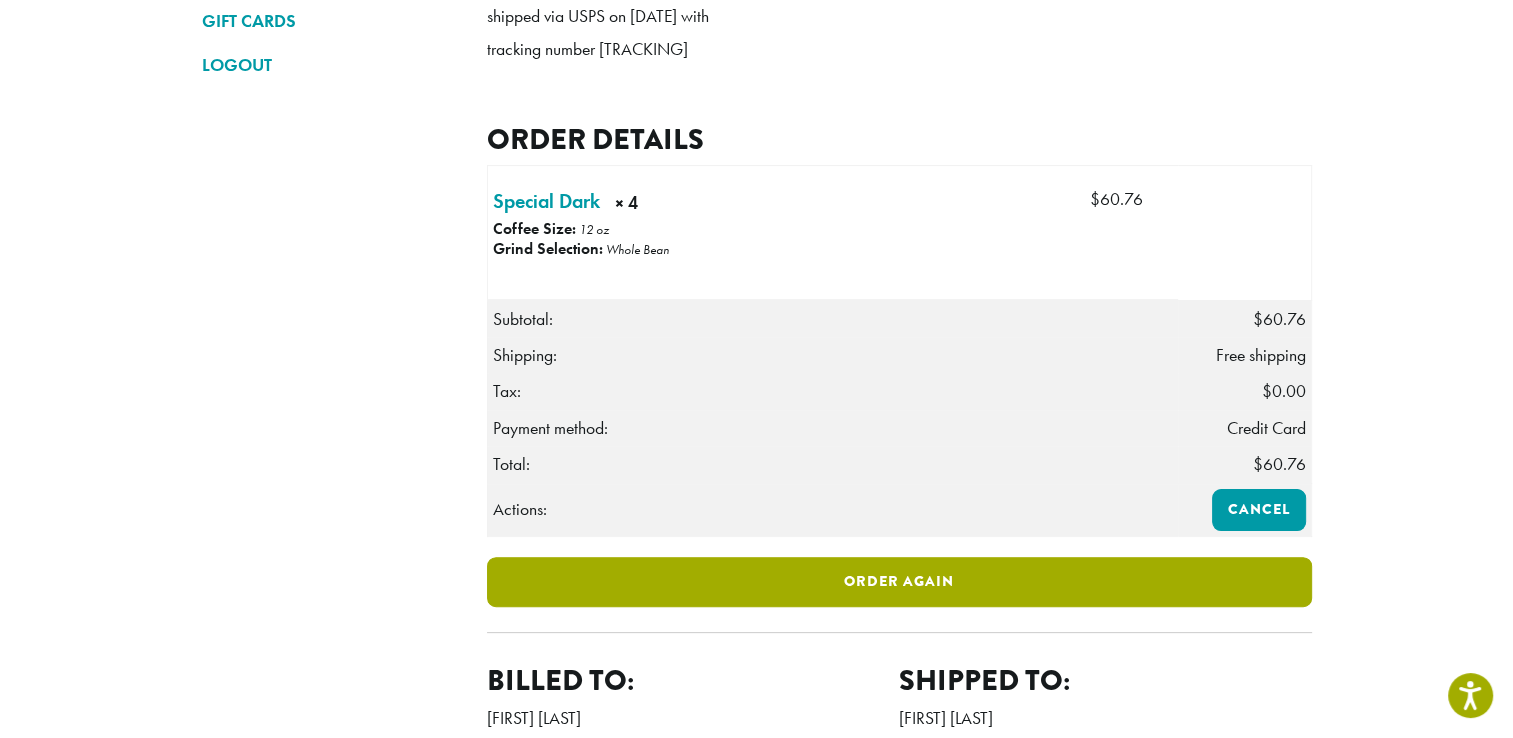 click on "Order again" at bounding box center (899, 582) 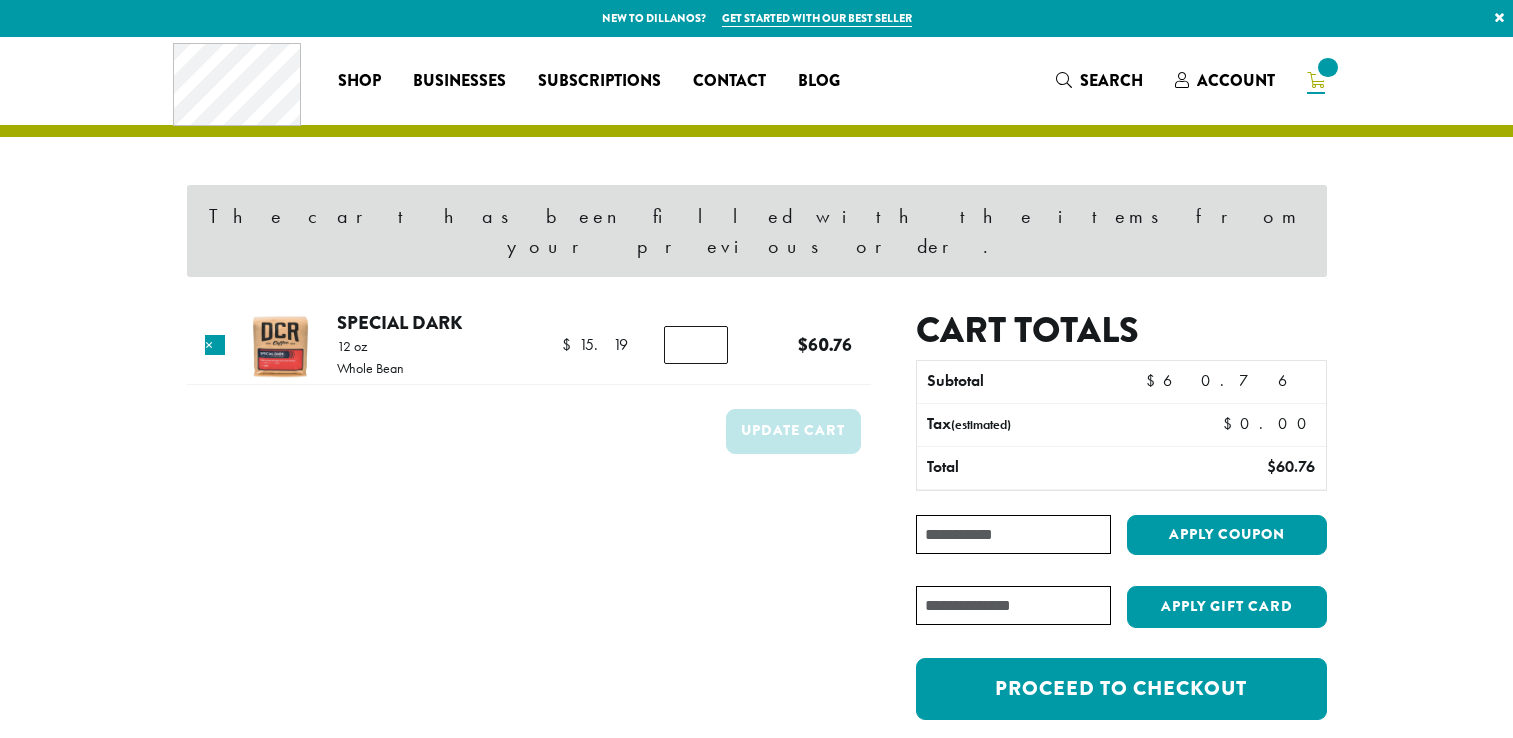 scroll, scrollTop: 0, scrollLeft: 0, axis: both 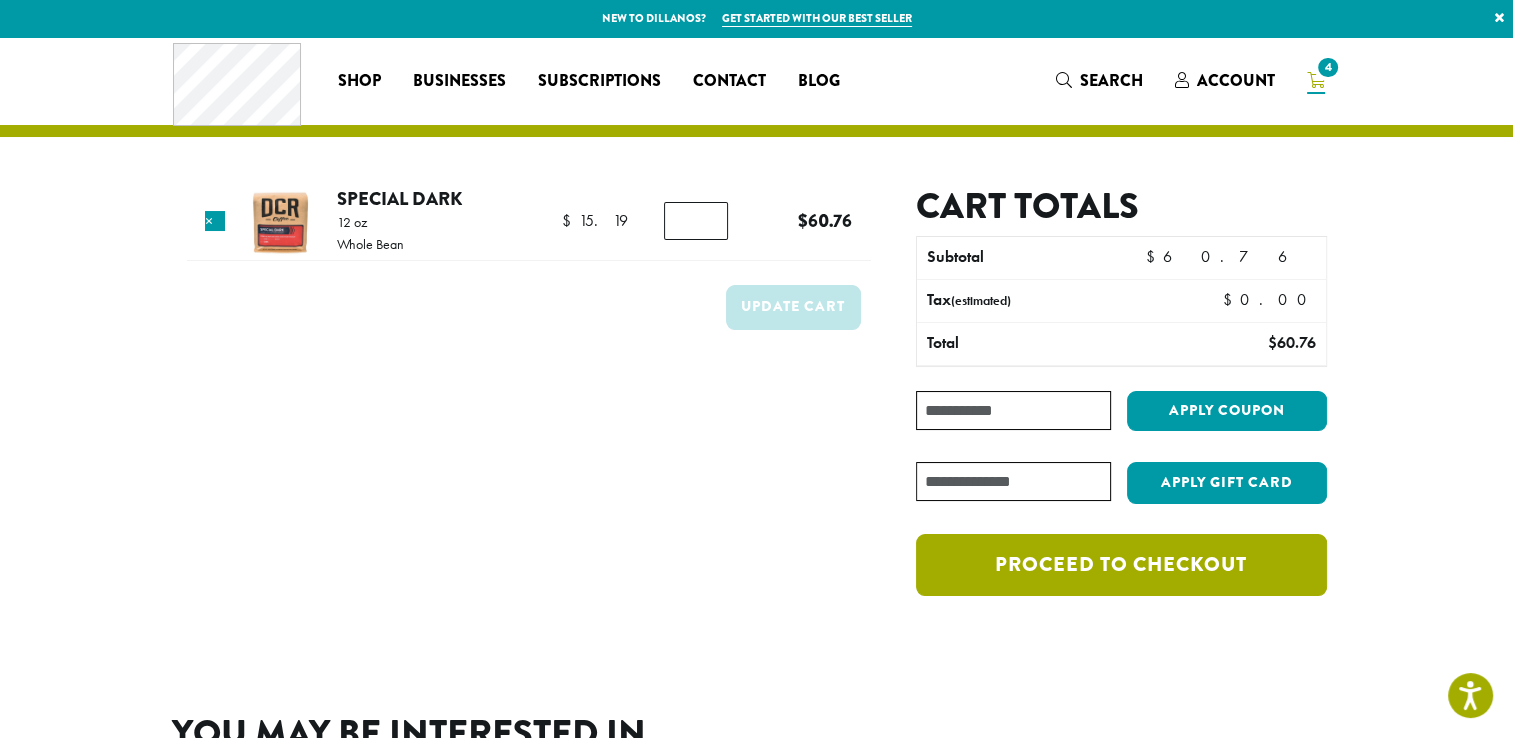 click on "Proceed to checkout" at bounding box center [1121, 565] 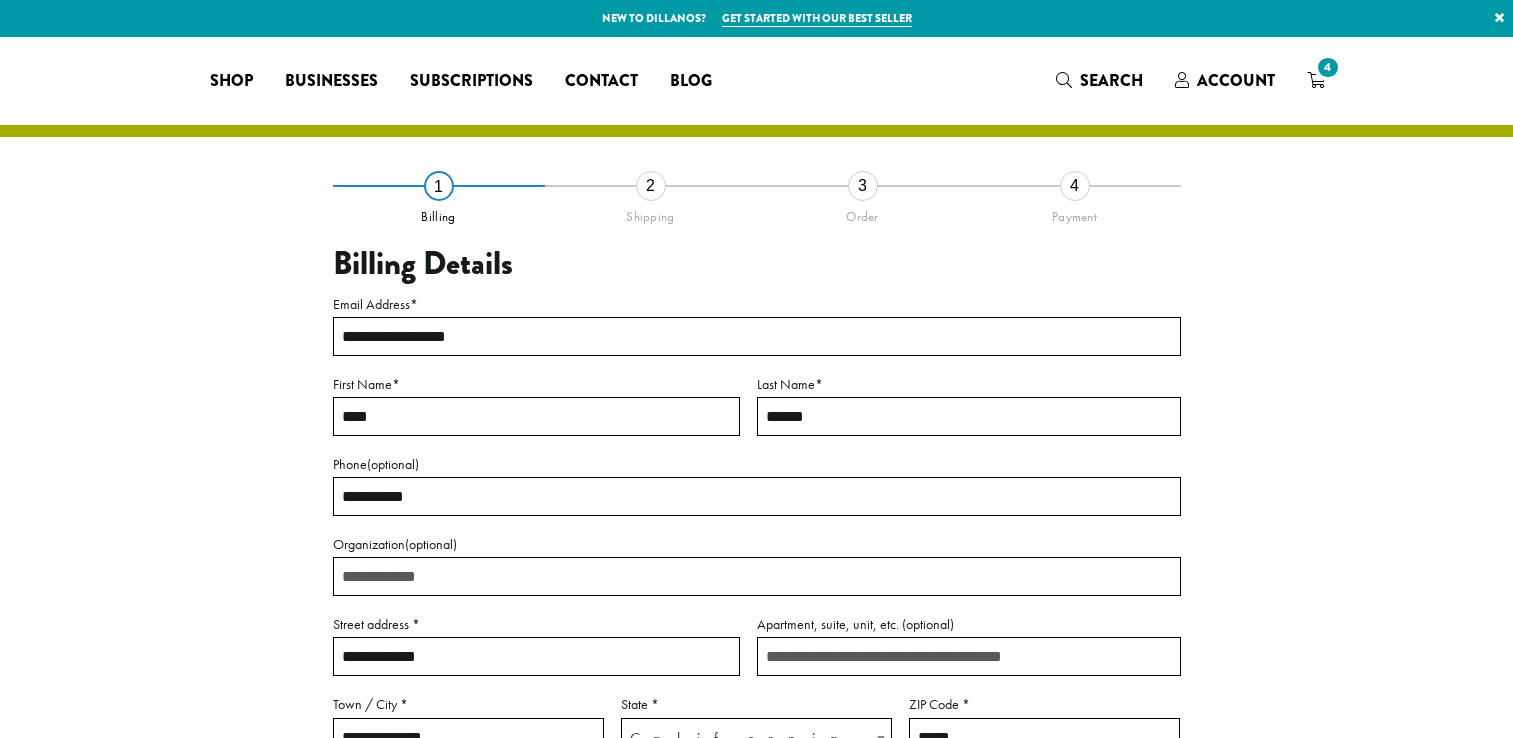 select on "**" 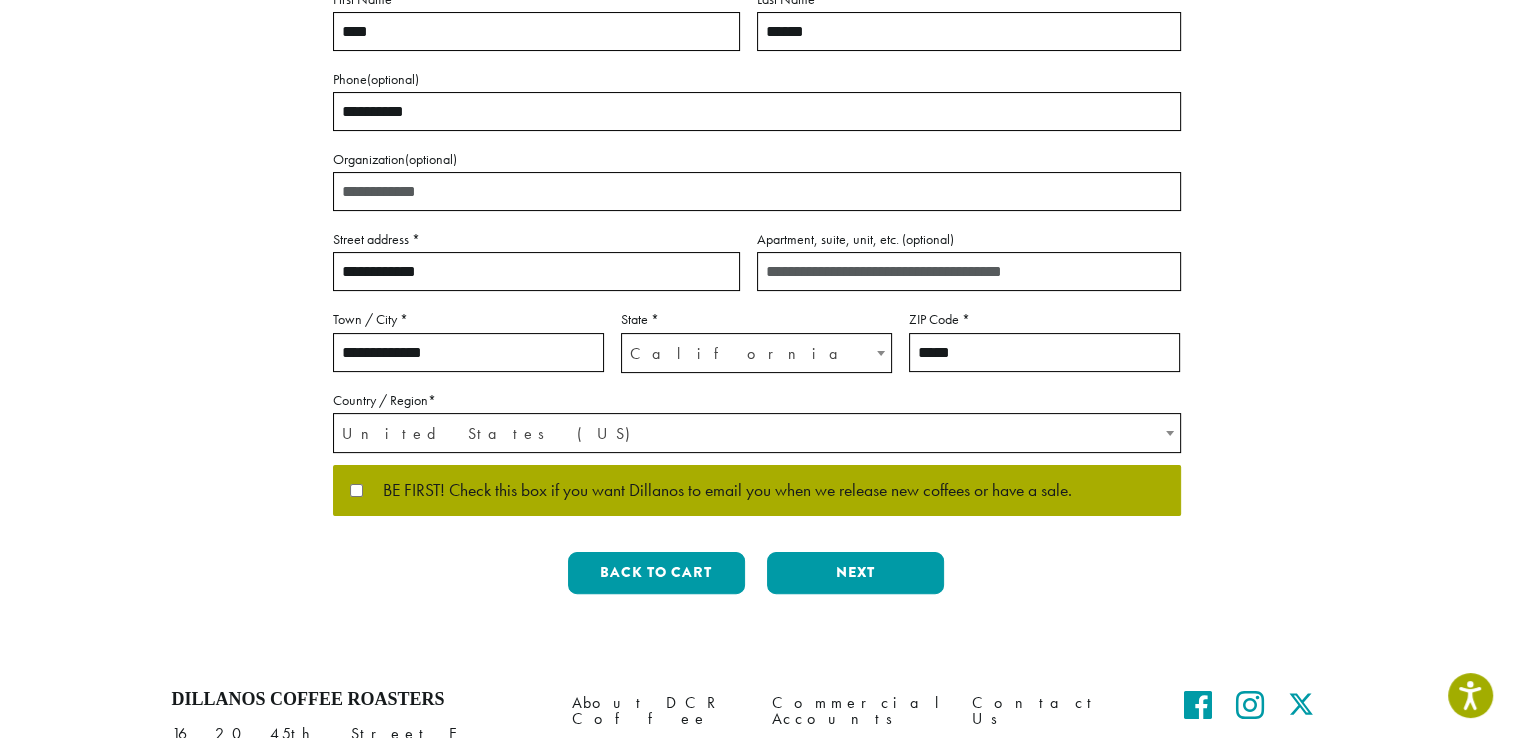 scroll, scrollTop: 300, scrollLeft: 0, axis: vertical 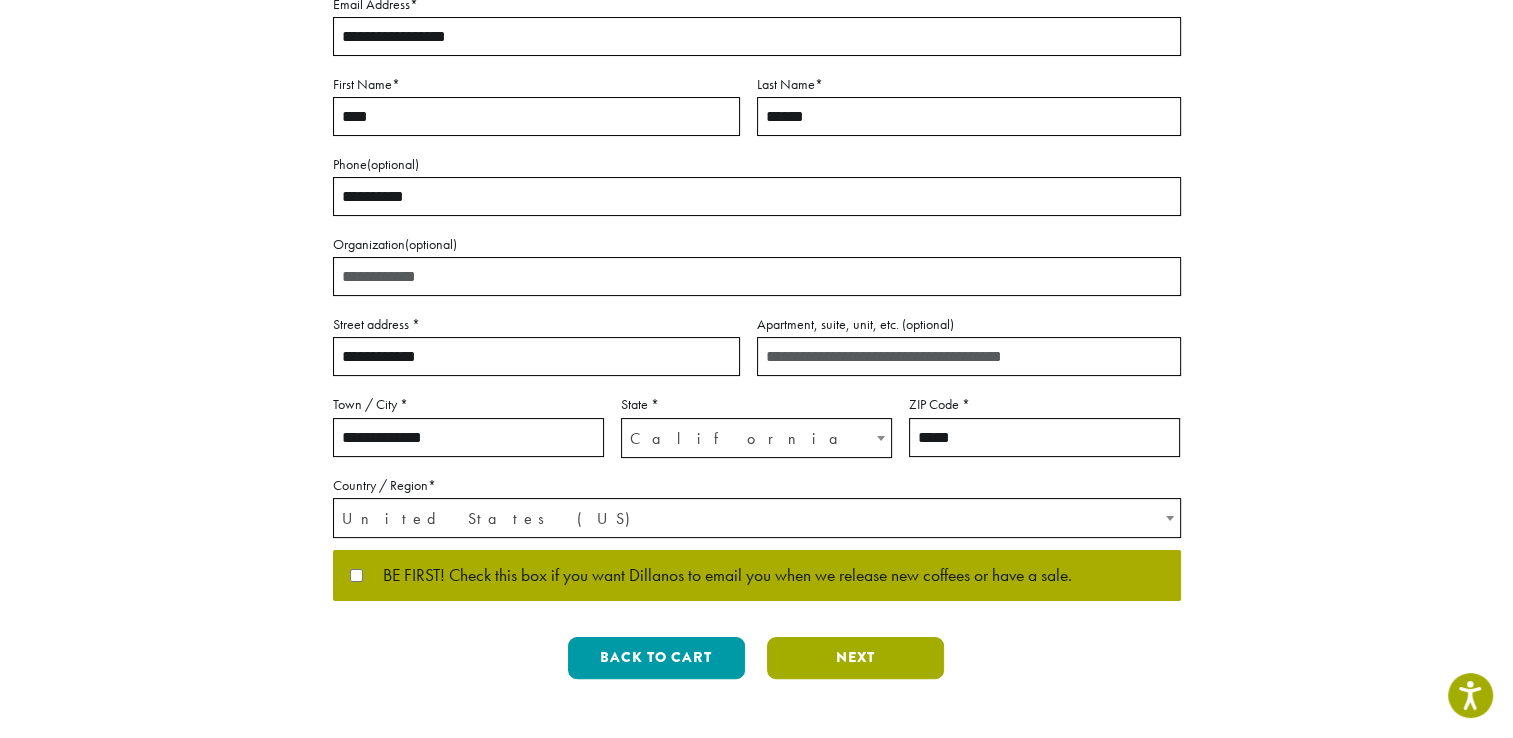 click on "Next" at bounding box center (855, 658) 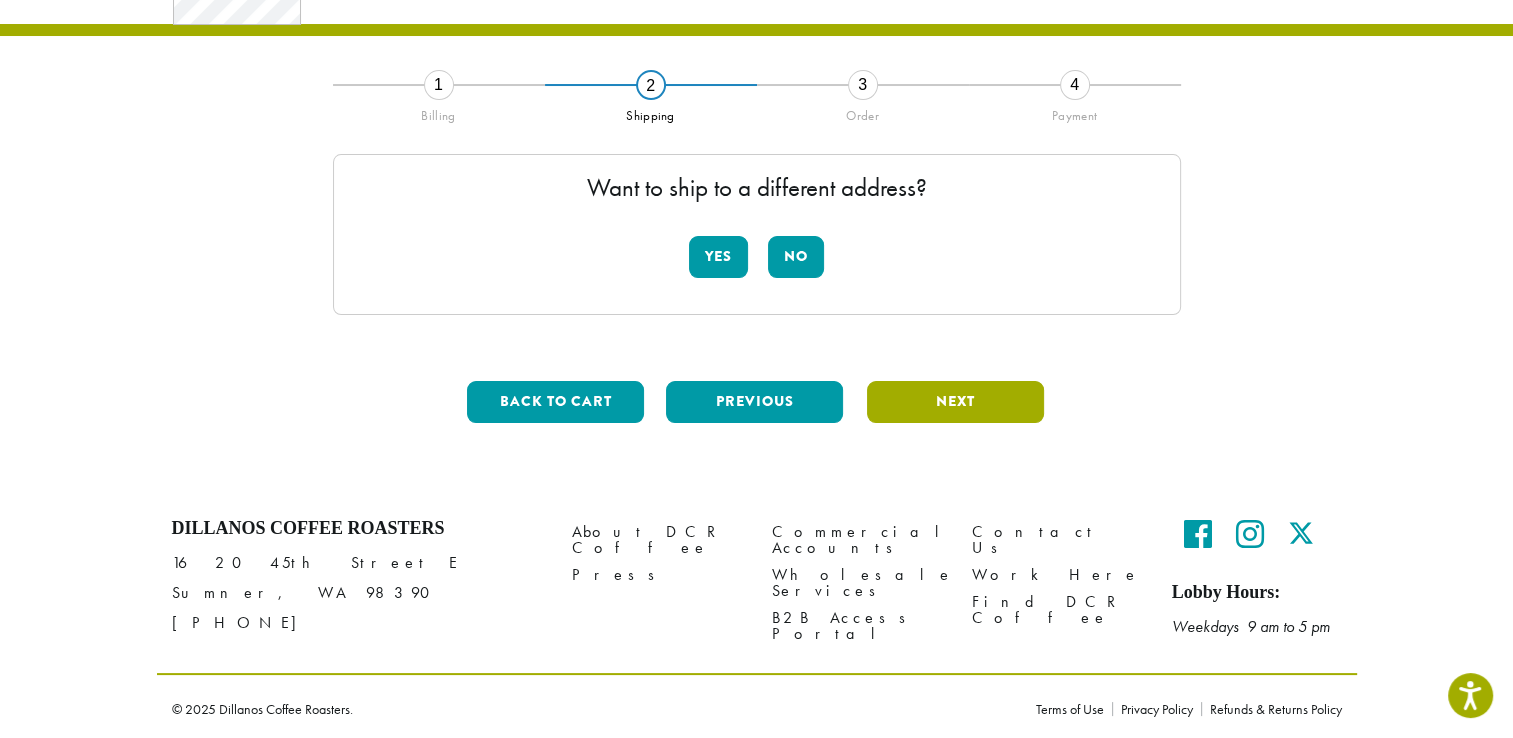 scroll, scrollTop: 104, scrollLeft: 0, axis: vertical 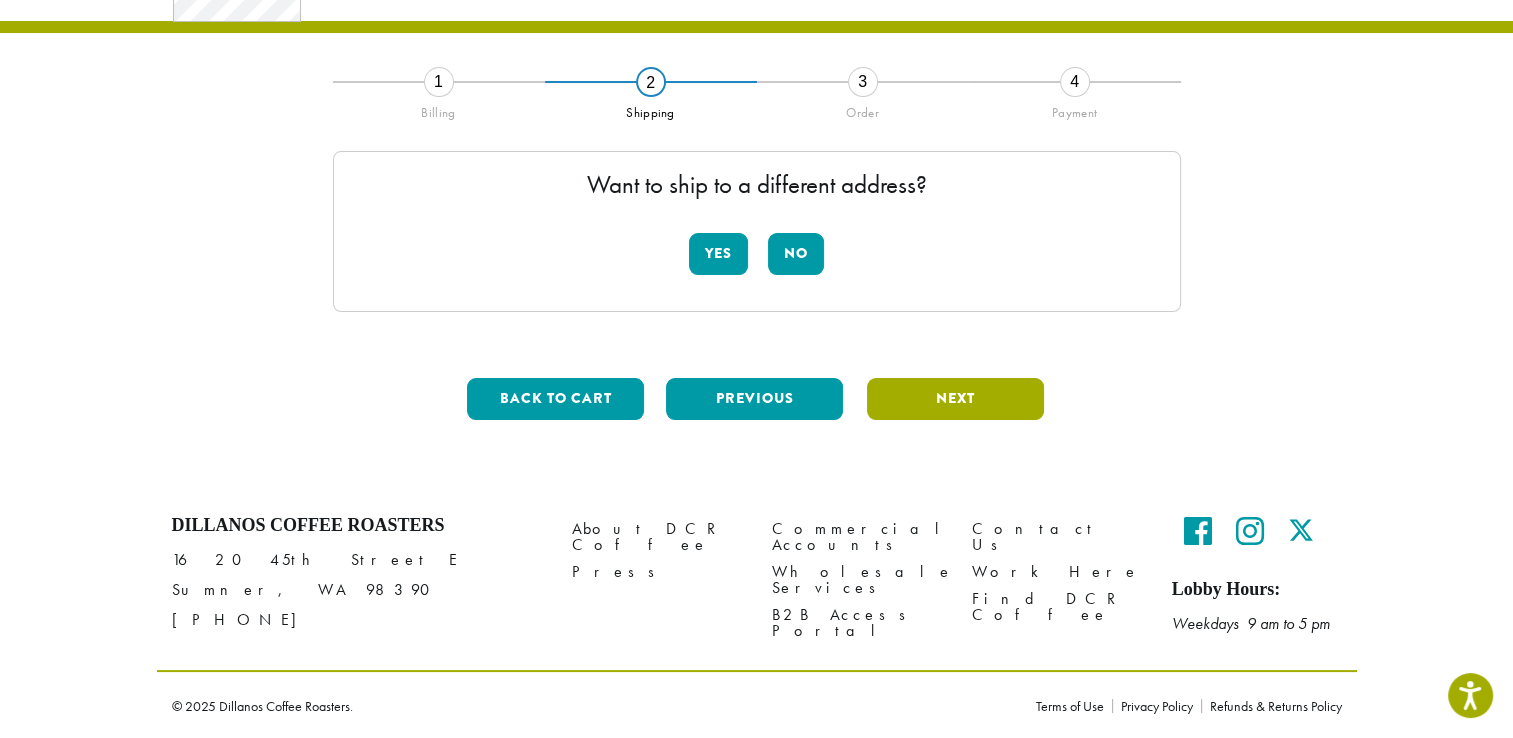 click on "Next" at bounding box center [955, 399] 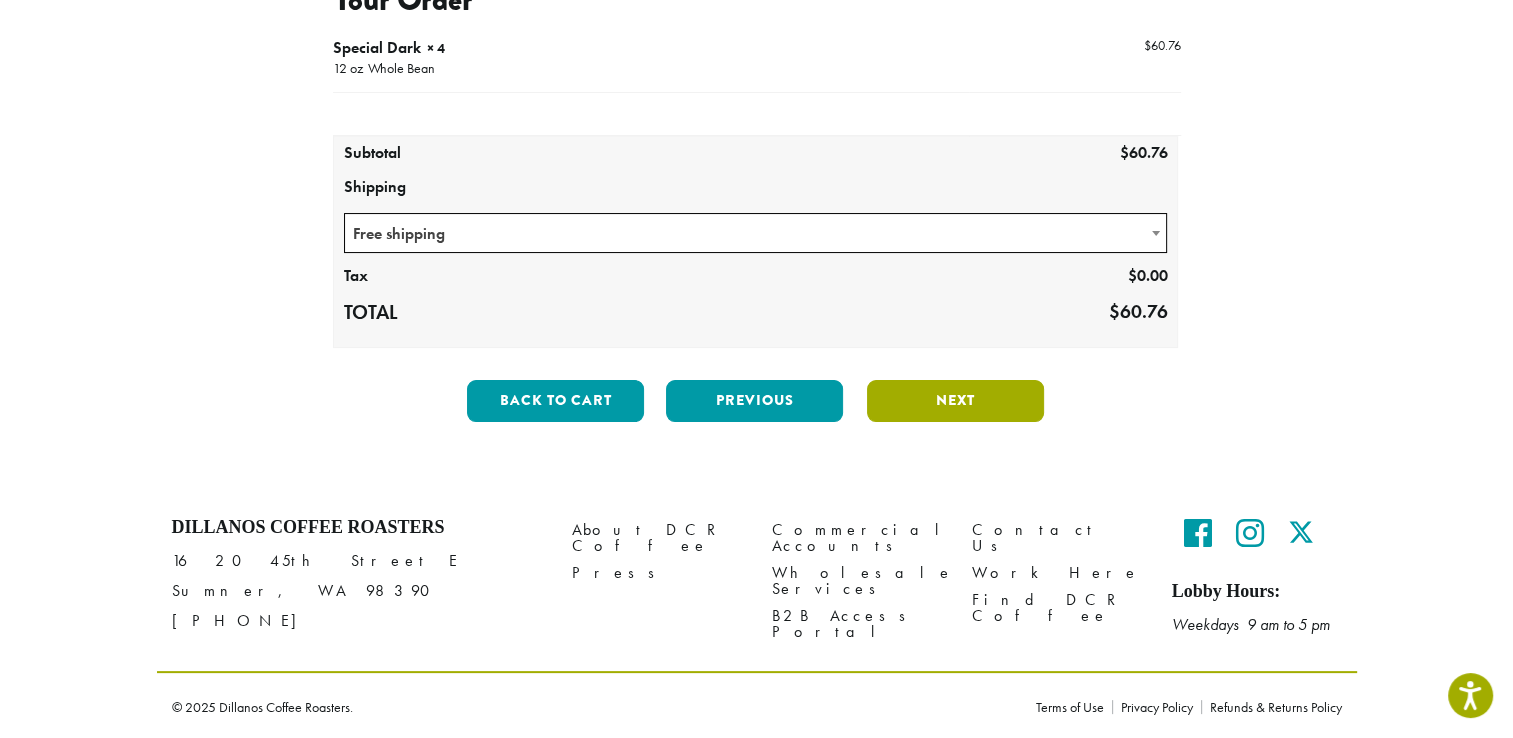 scroll, scrollTop: 265, scrollLeft: 0, axis: vertical 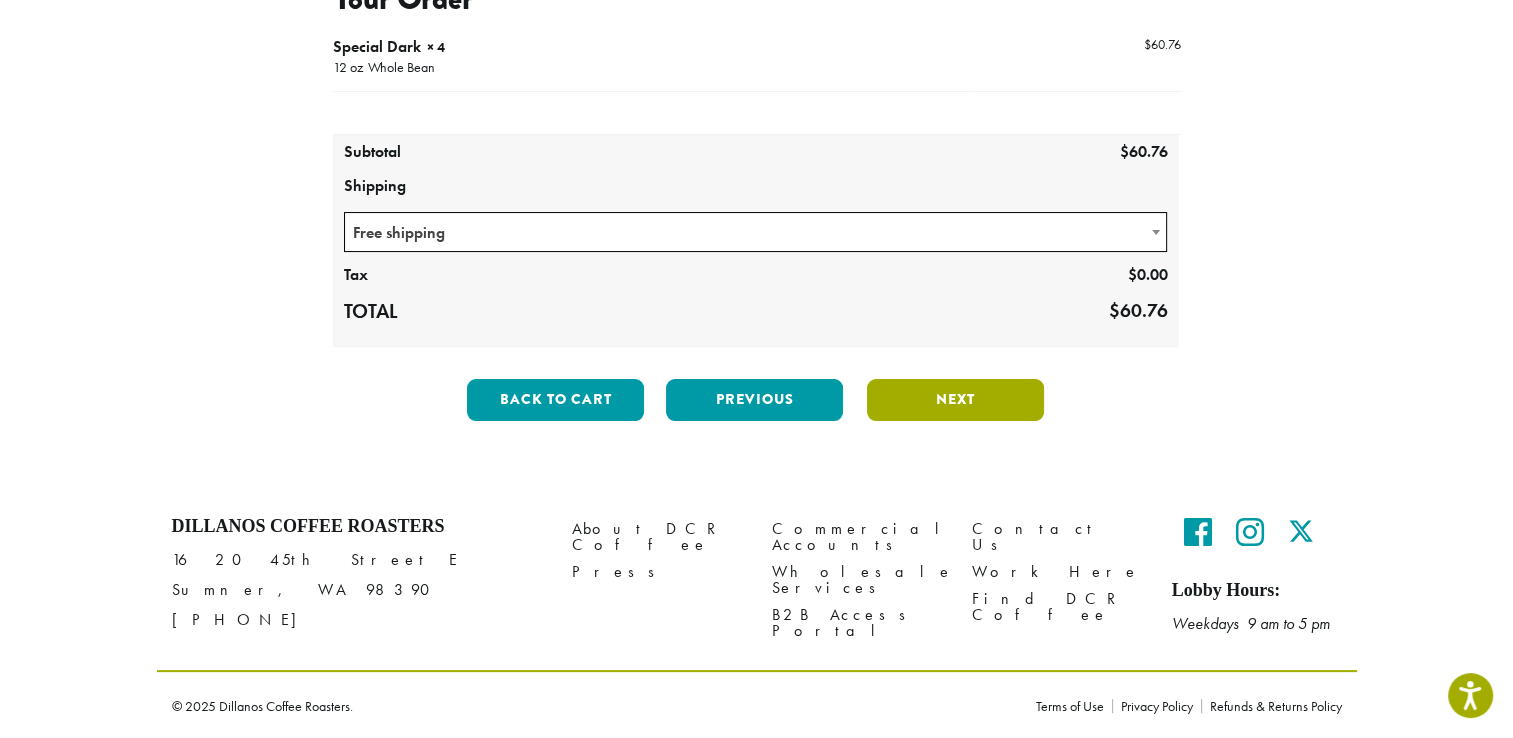 click on "Next" at bounding box center [955, 400] 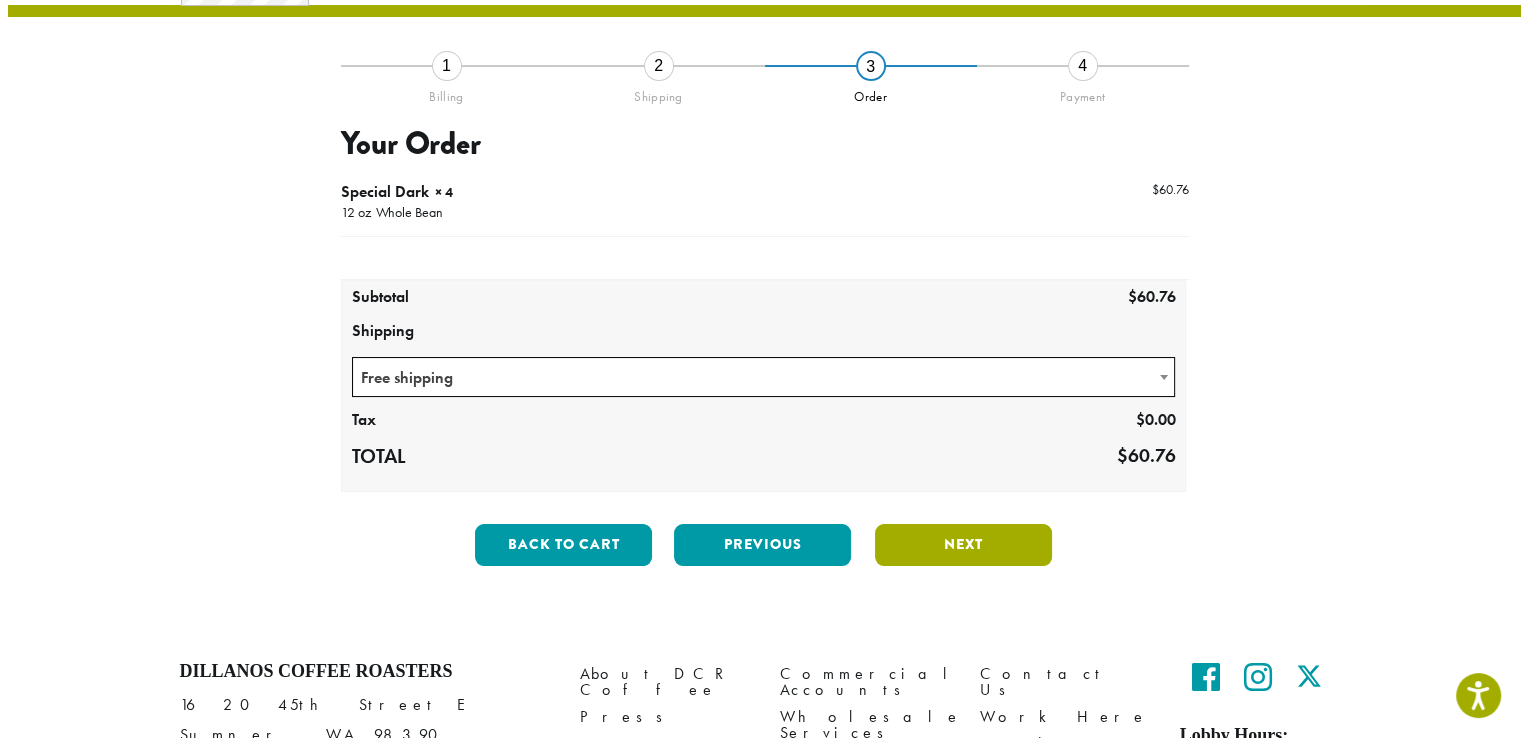 scroll, scrollTop: 114, scrollLeft: 0, axis: vertical 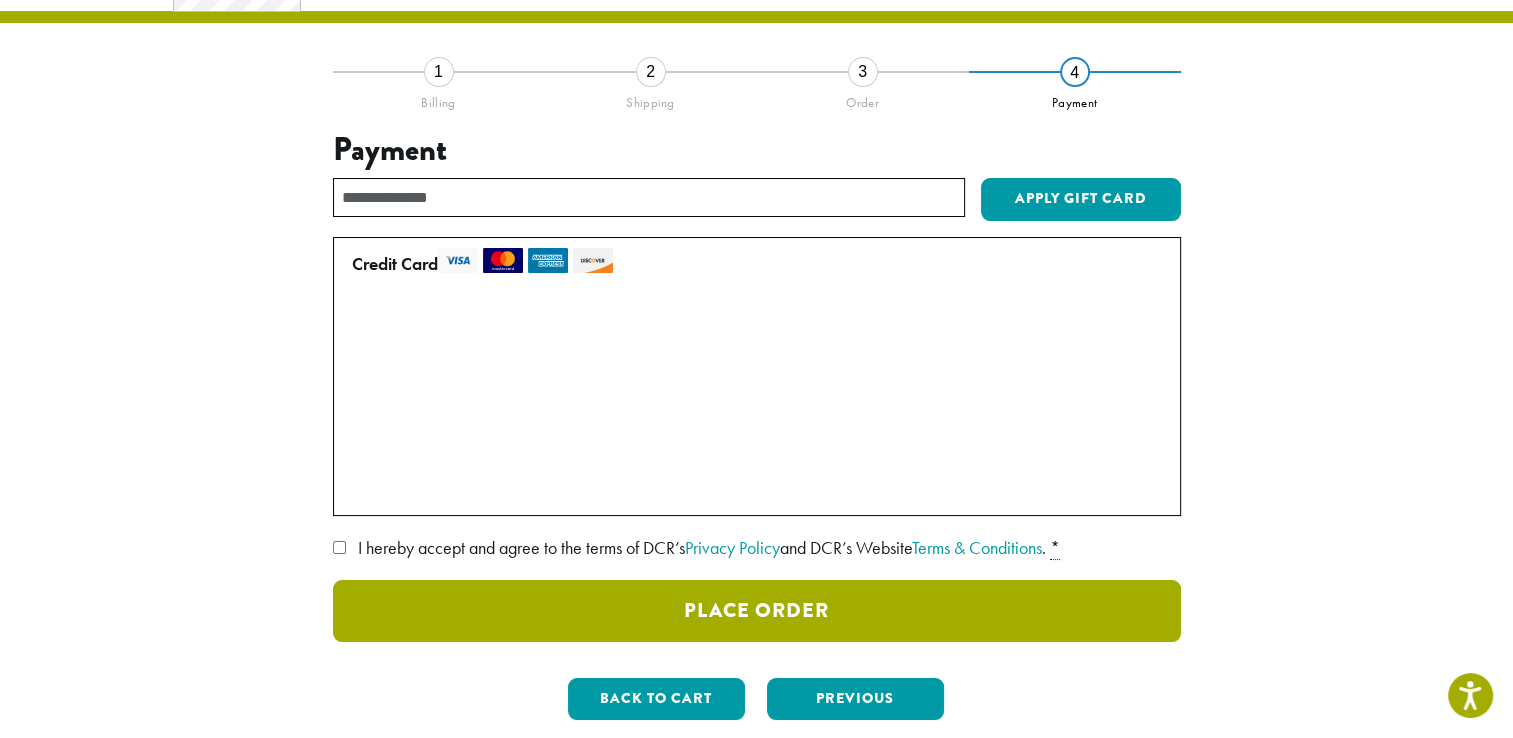 click on "Place Order" at bounding box center (757, 611) 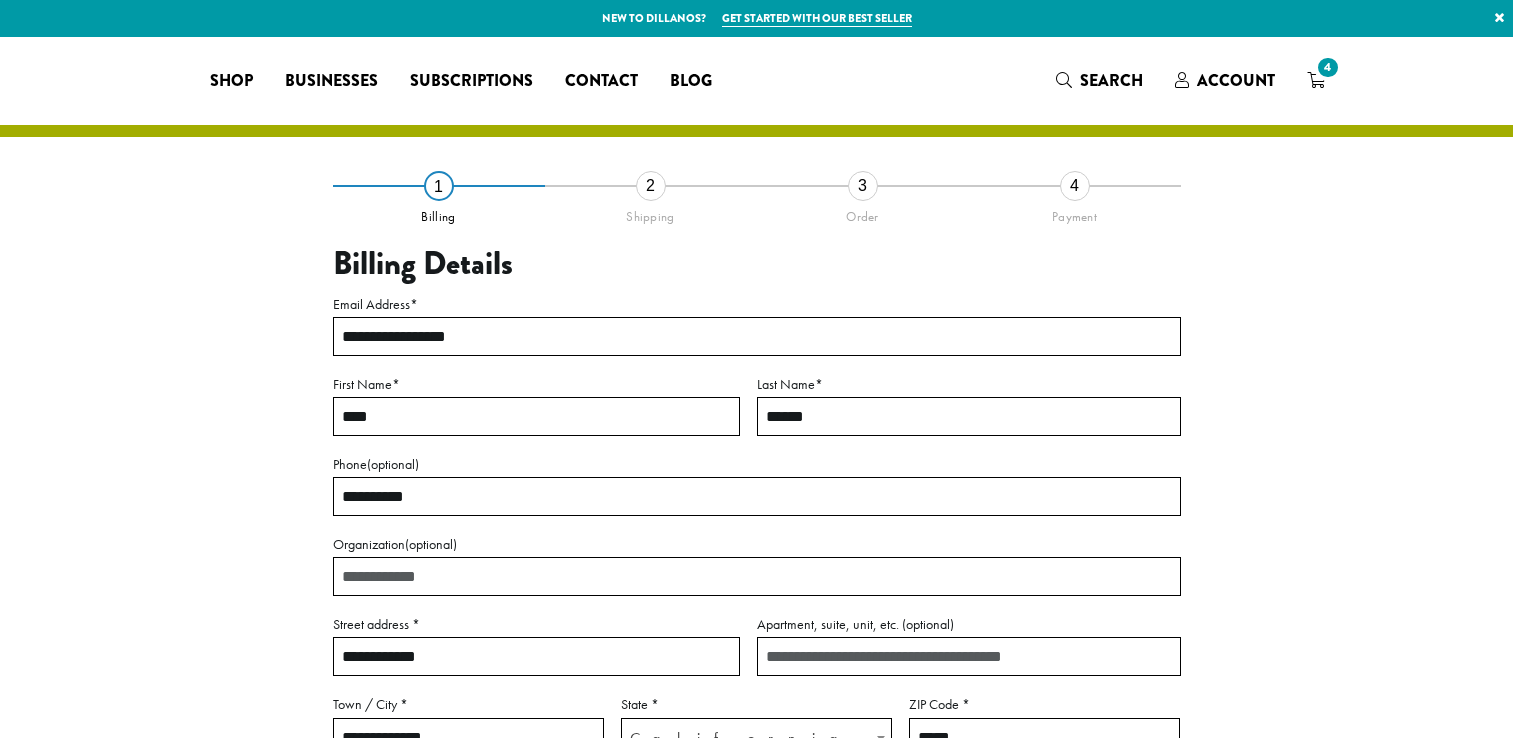 select on "**" 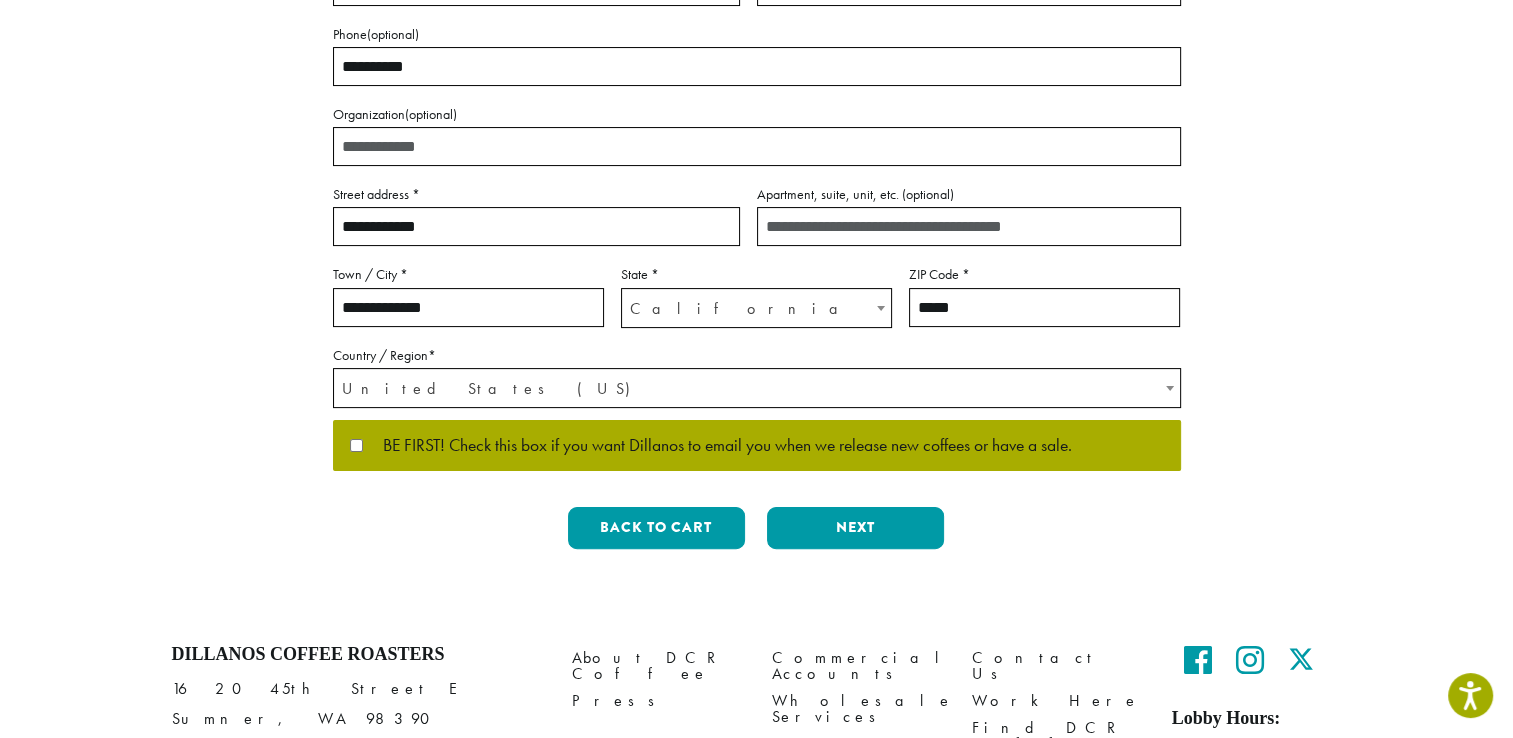 scroll, scrollTop: 560, scrollLeft: 0, axis: vertical 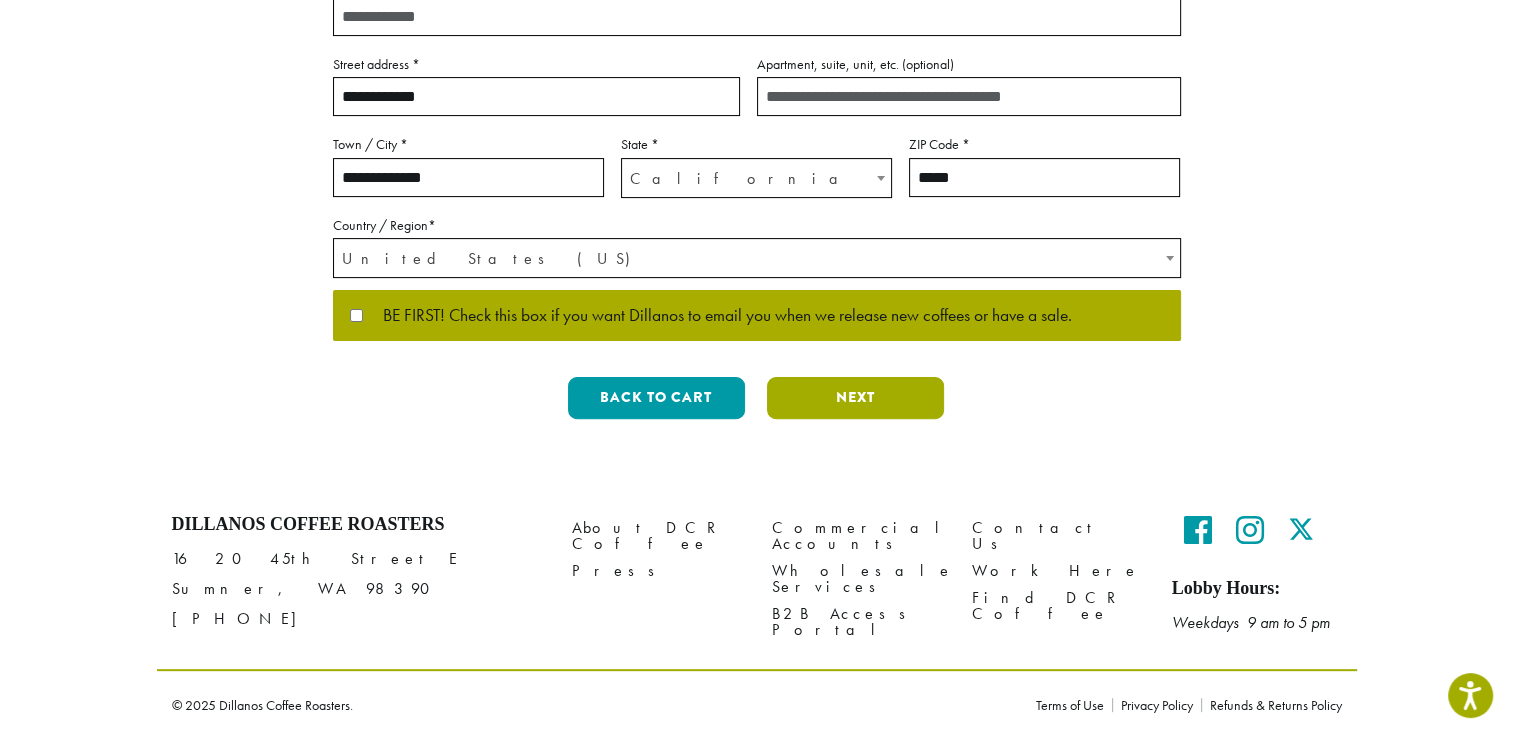 click on "Next" at bounding box center [855, 398] 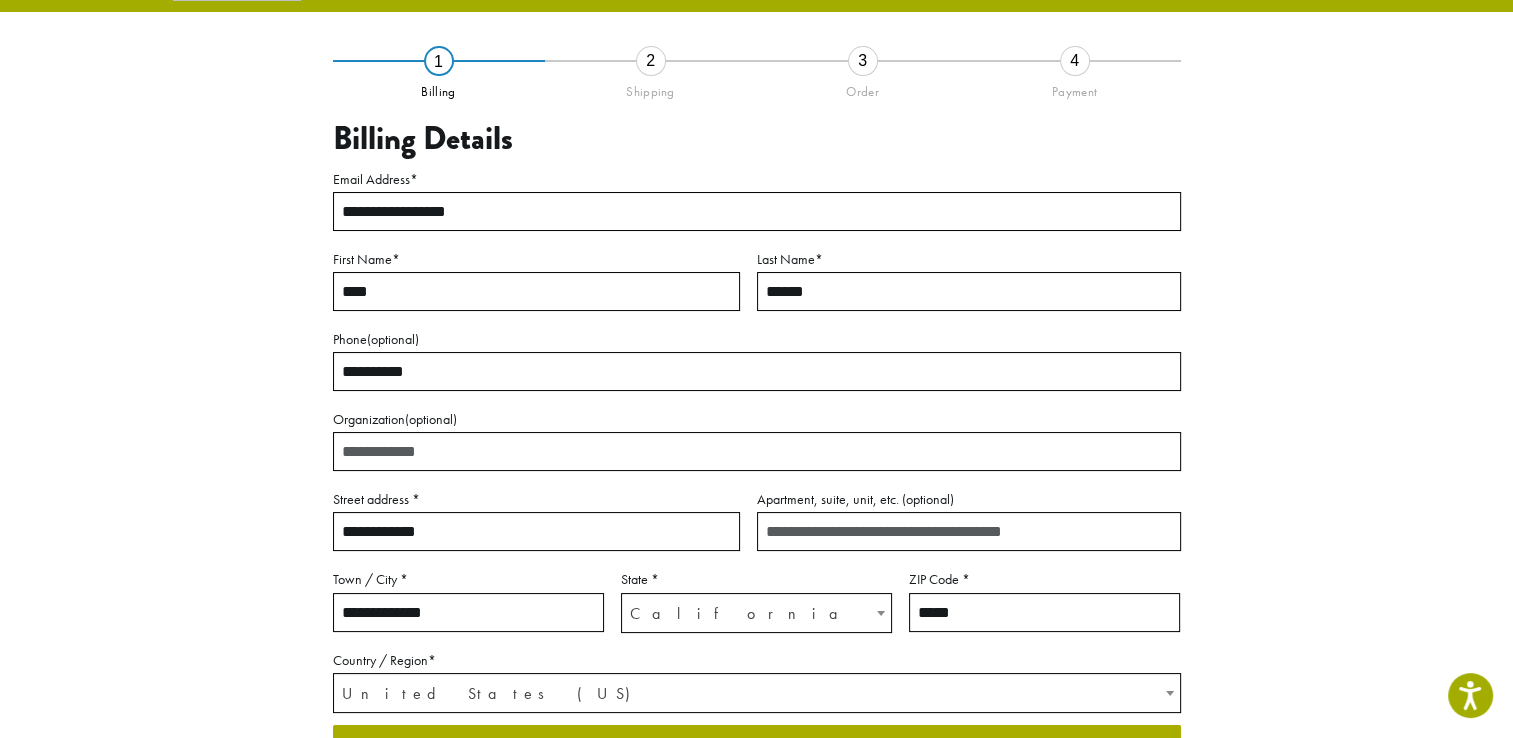 scroll, scrollTop: 104, scrollLeft: 0, axis: vertical 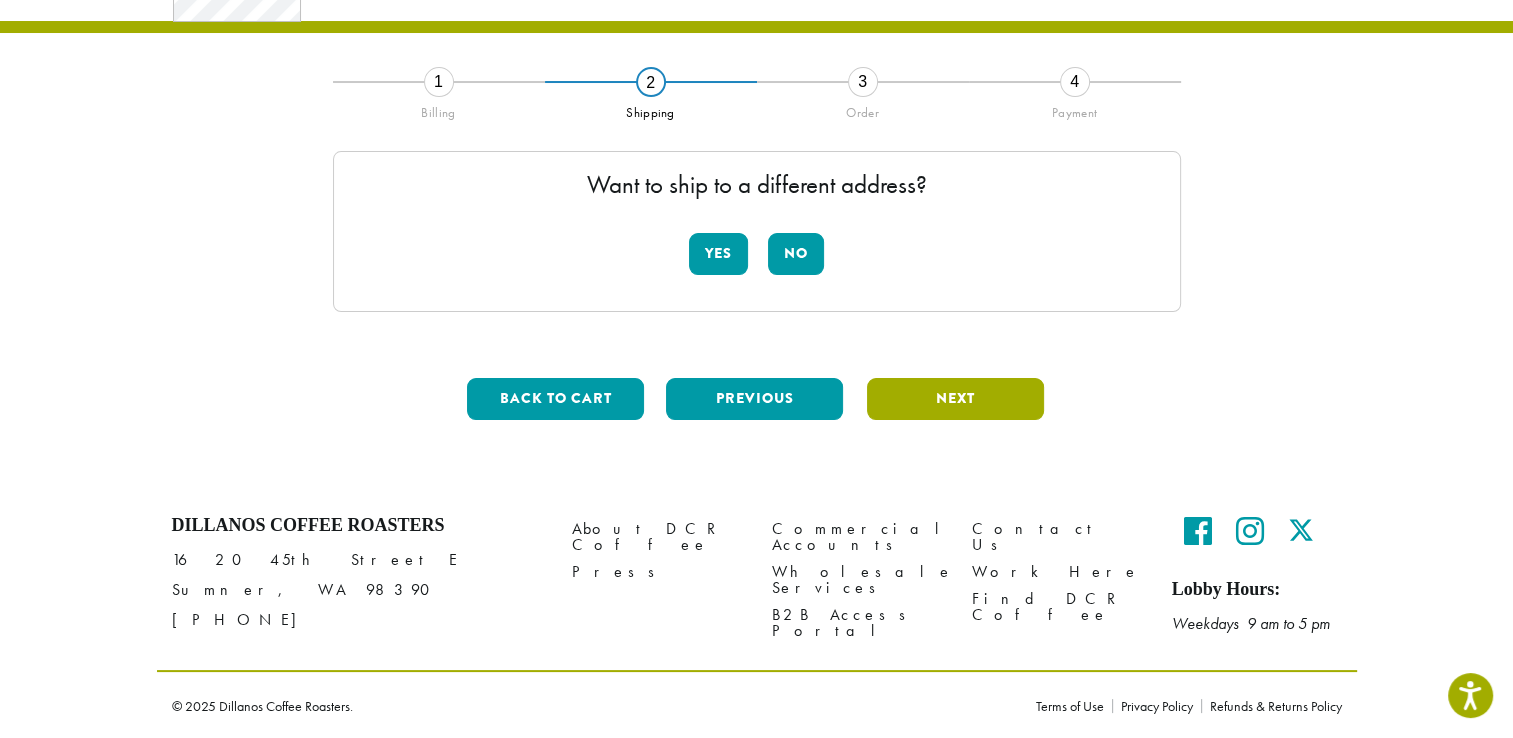 click on "Next" at bounding box center (955, 399) 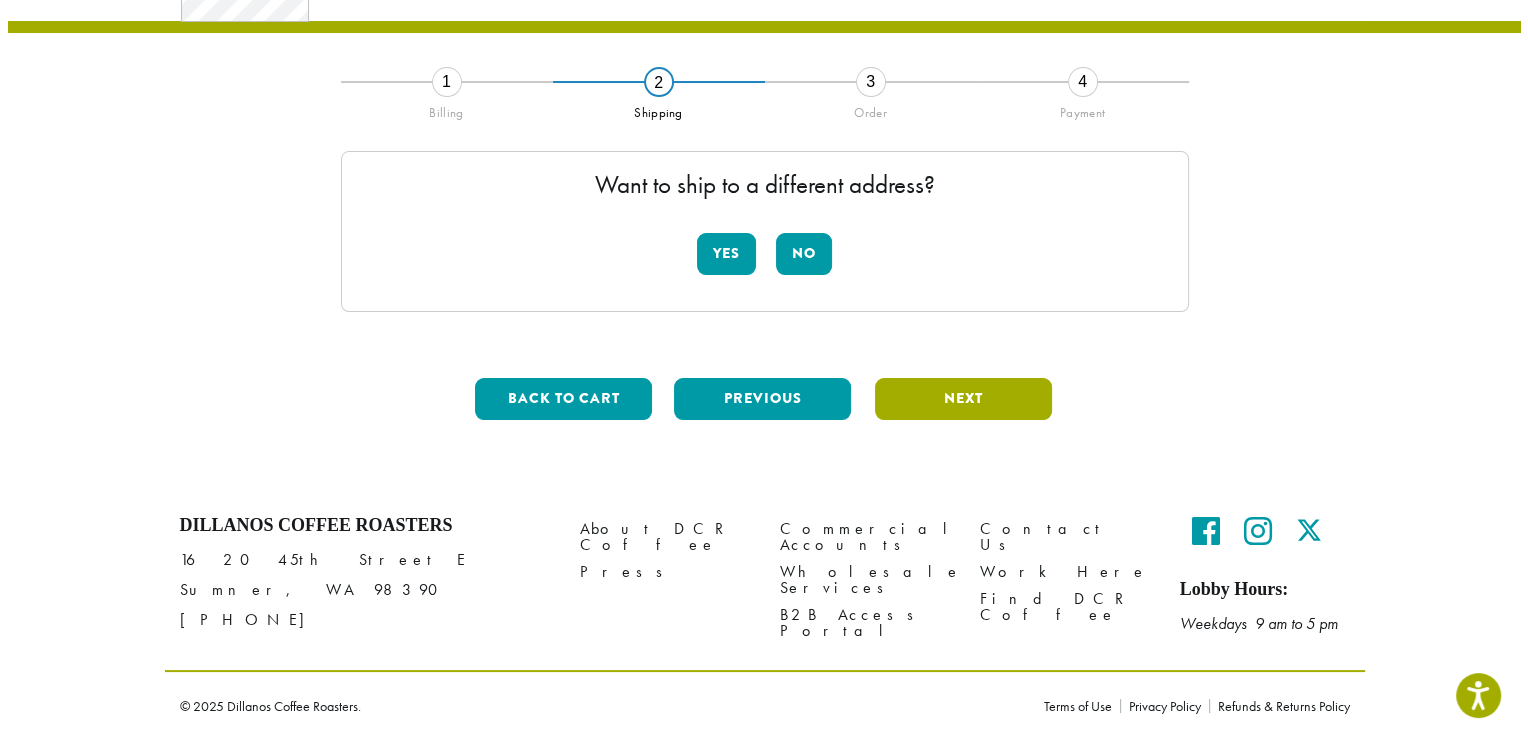 scroll, scrollTop: 114, scrollLeft: 0, axis: vertical 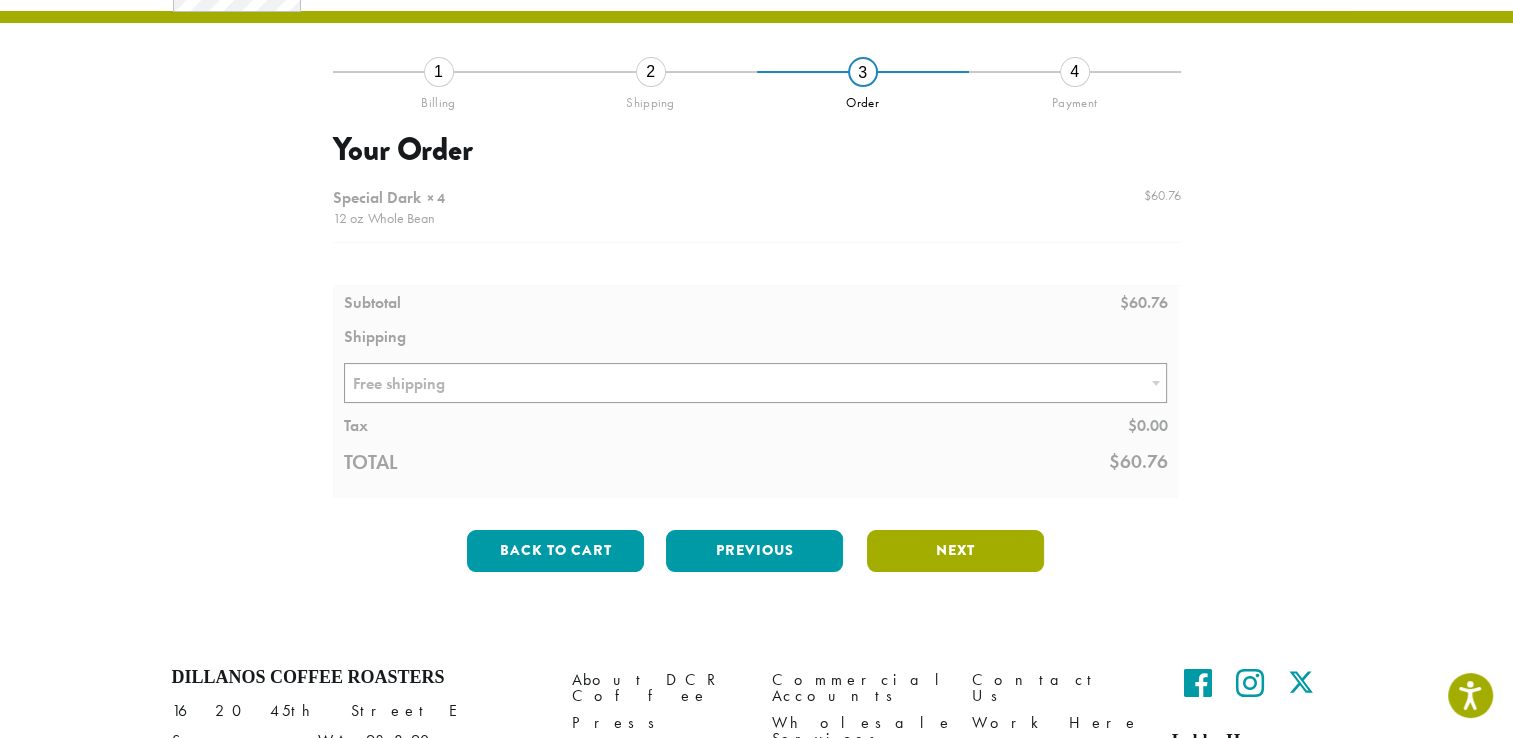 click on "Next" at bounding box center (955, 551) 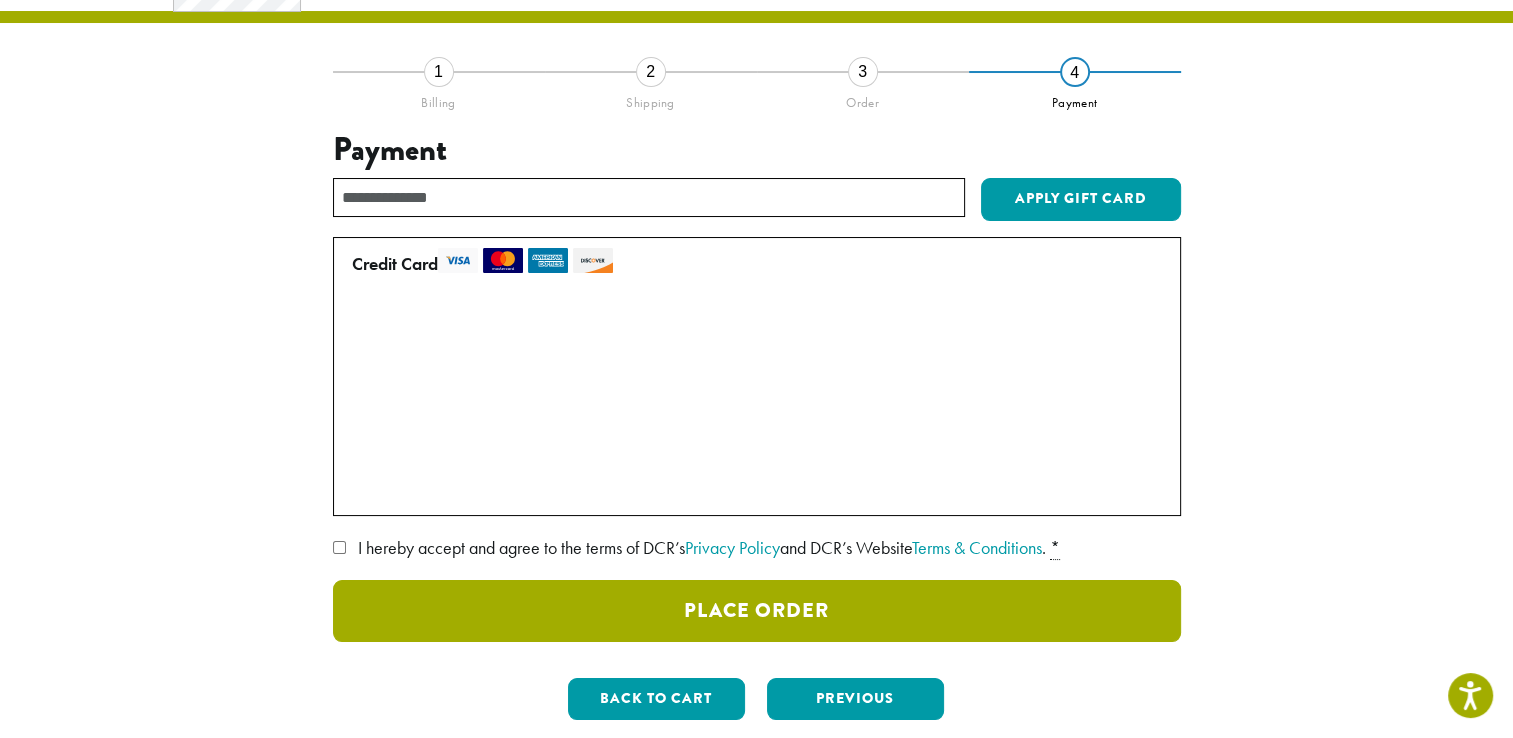 click on "Place Order" at bounding box center (757, 611) 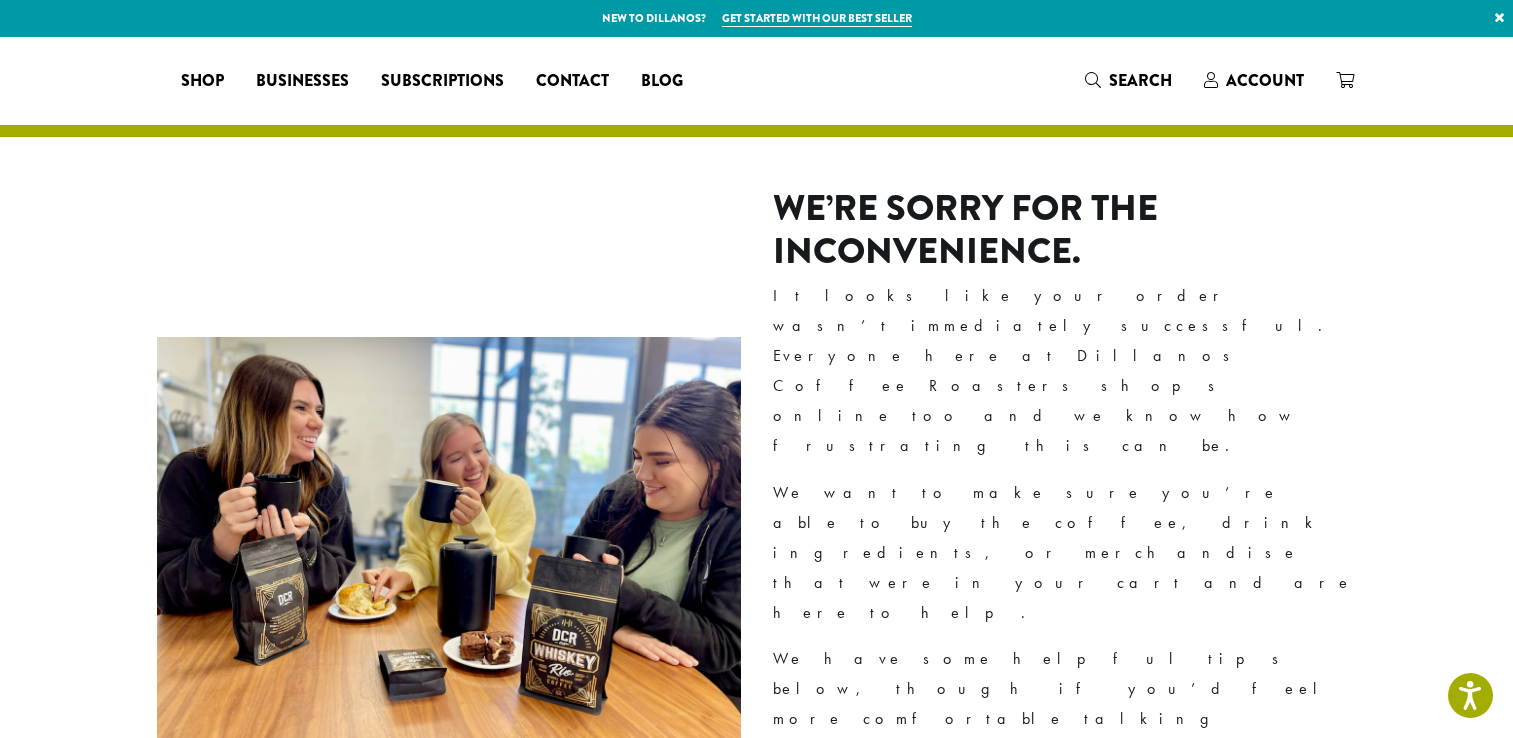 scroll, scrollTop: 0, scrollLeft: 0, axis: both 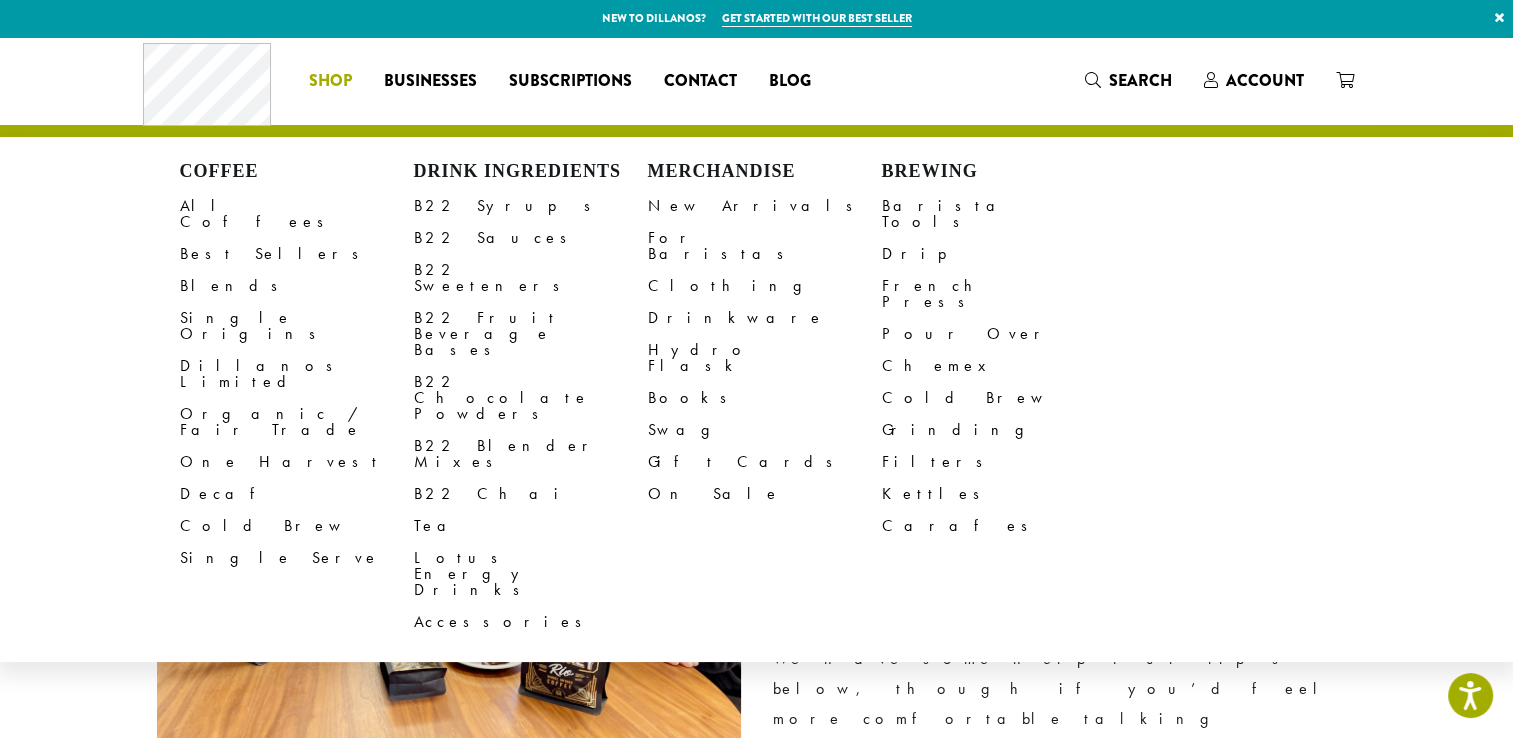 click on "Shop" at bounding box center [330, 81] 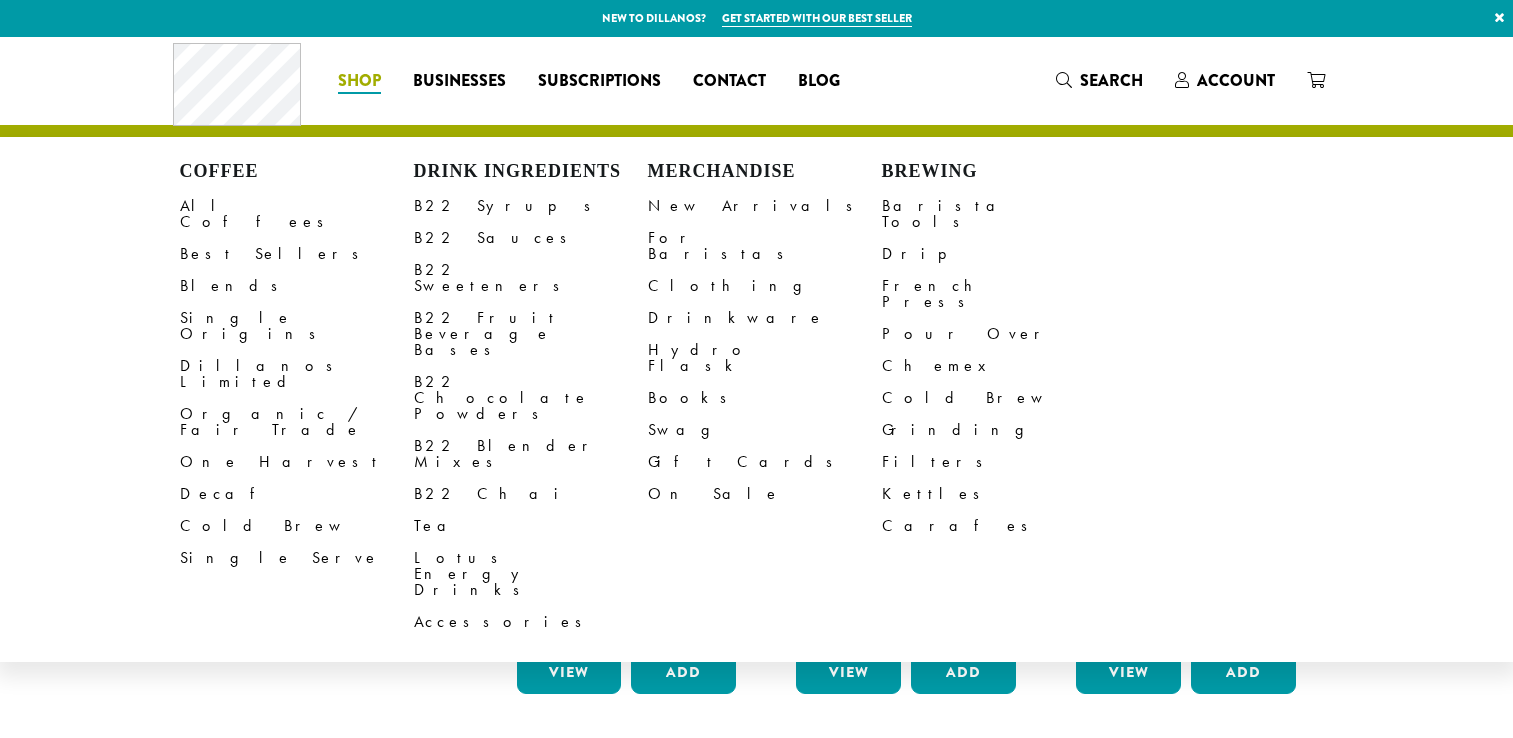 scroll, scrollTop: 0, scrollLeft: 0, axis: both 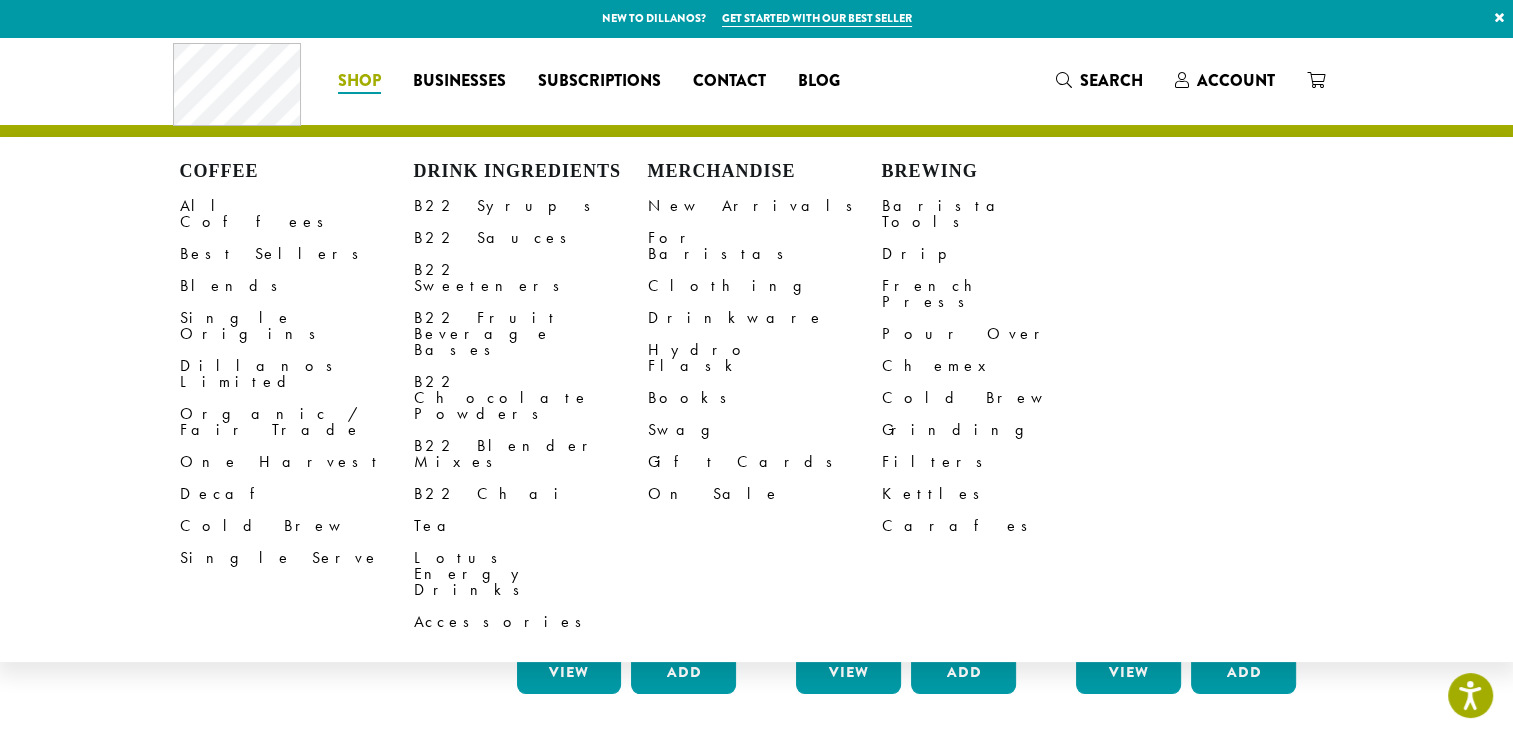 click on "Shop
New Arrivals
All Coffees
Drink Ingredients
DCR Merchandise
Brew & Serve
Steven Smith British Brunch Tea
$ 10.50
Steven Smith British Brunch Tea
Quantity
Steven Smith British Brunch Tea quantity
*
Add to cart
Cancel
View
Add
Steven Smith Jasmine Silver Tip Tea
$ 10.50
Steven Smith Jasmine Silver Tip Tea
Quantity
Steven Smith Jasmine Silver Tip Tea quantity
*
Add to cart
Cancel
View
Add
Steven Smith Lord Bergamot Tea
$ 10.50
Steven Smith Lord Bergamot Tea
Quantity
Steven Smith Lord Bergamot Tea quantity
*
Add to cart
Cancel" at bounding box center (757, 1245) 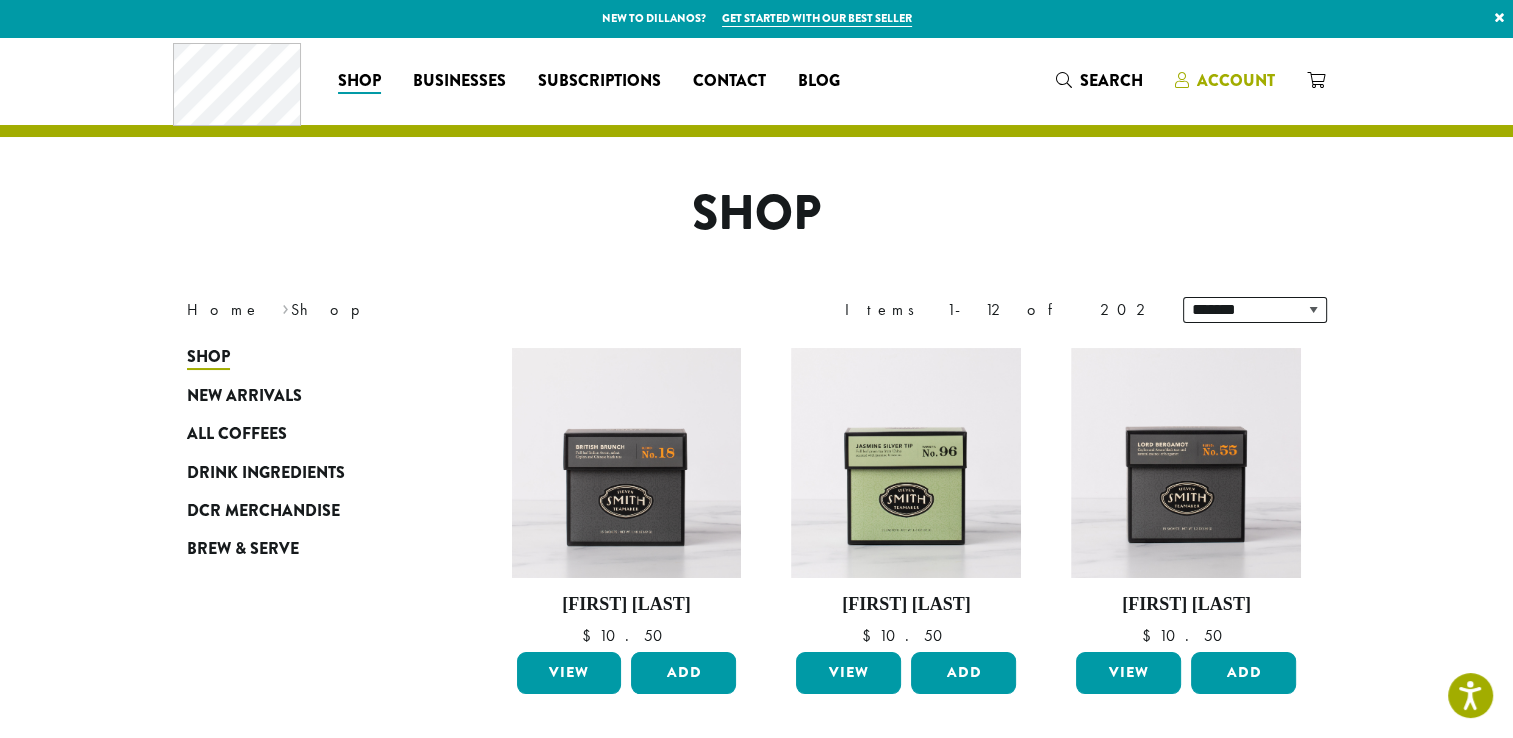 click on "Account" at bounding box center [1236, 80] 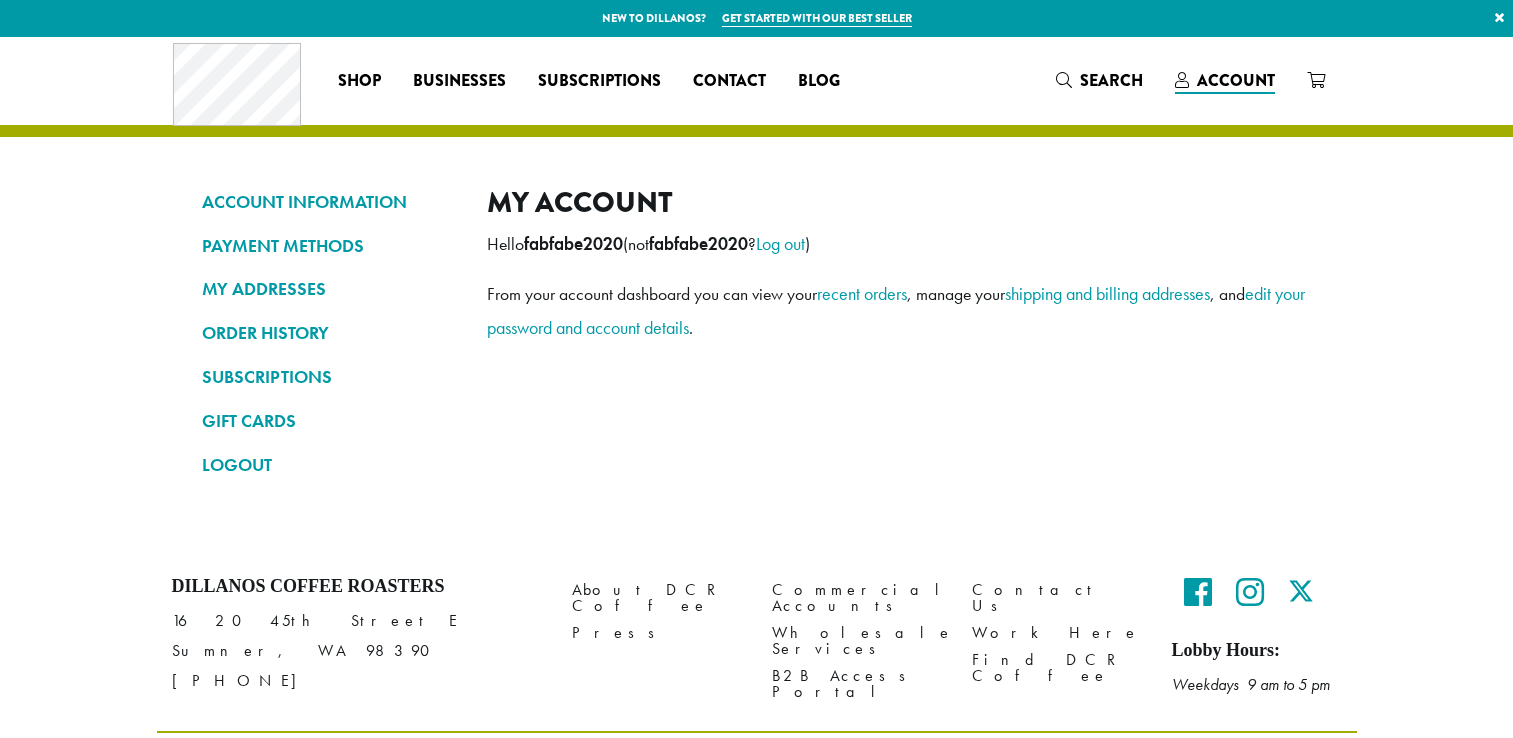 scroll, scrollTop: 0, scrollLeft: 0, axis: both 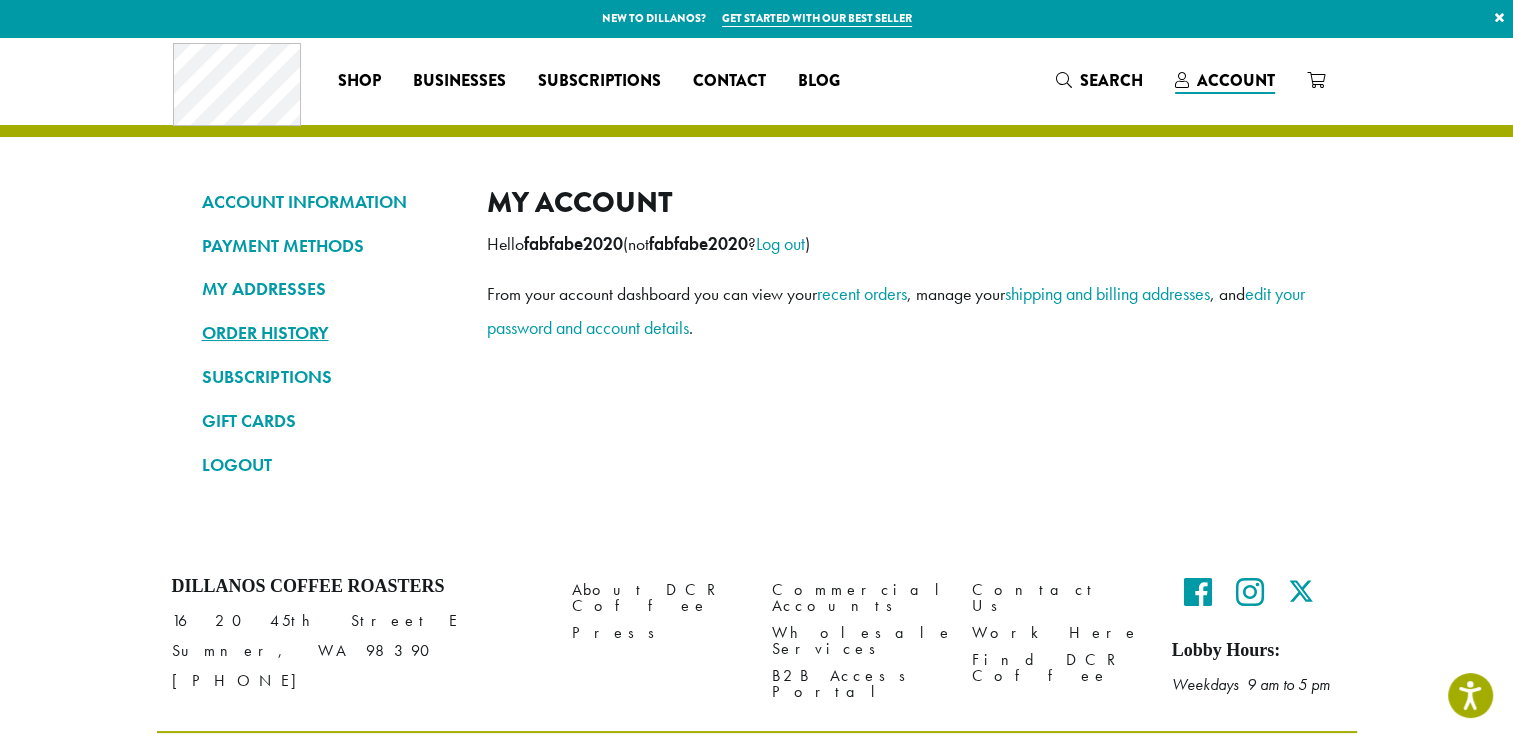 click on "ORDER HISTORY" at bounding box center [329, 333] 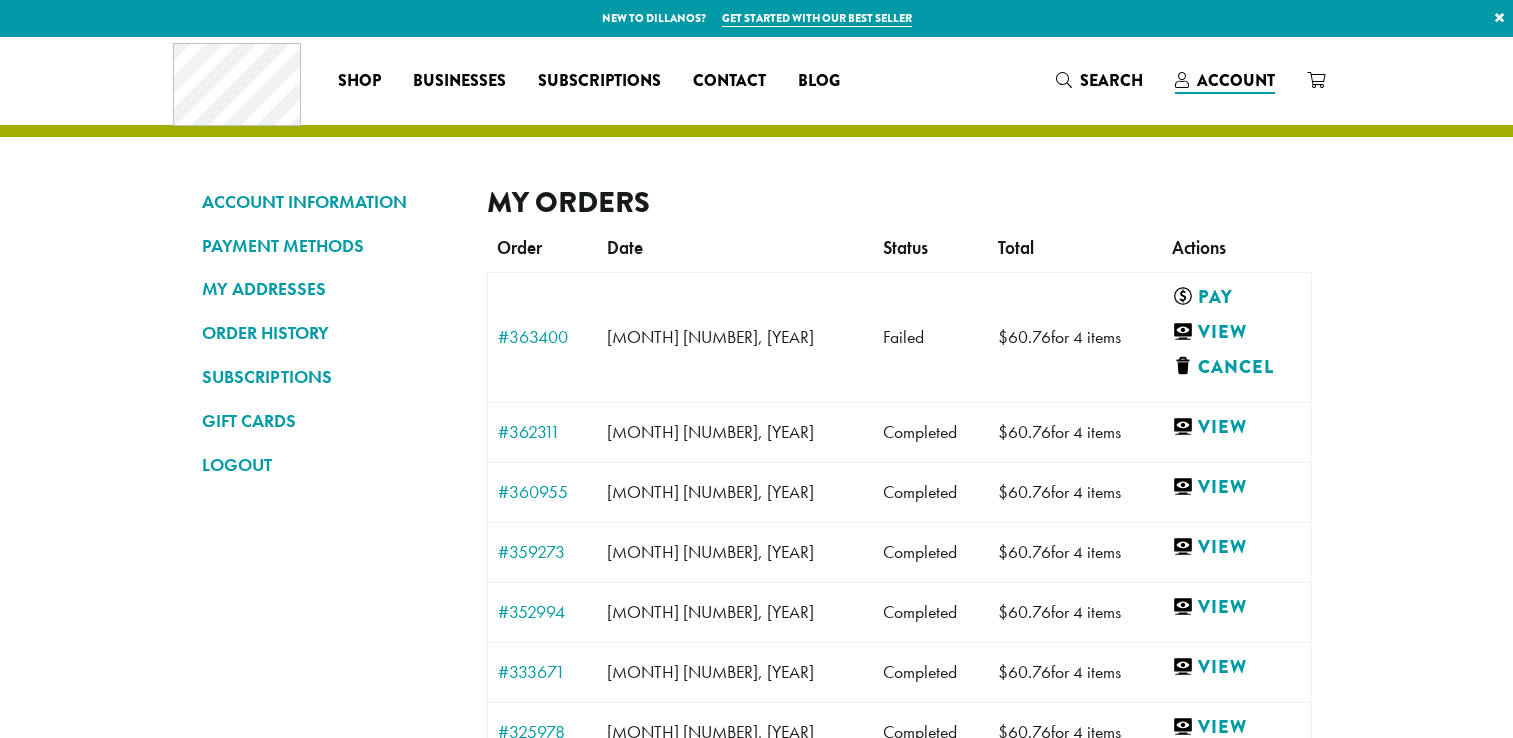scroll, scrollTop: 0, scrollLeft: 0, axis: both 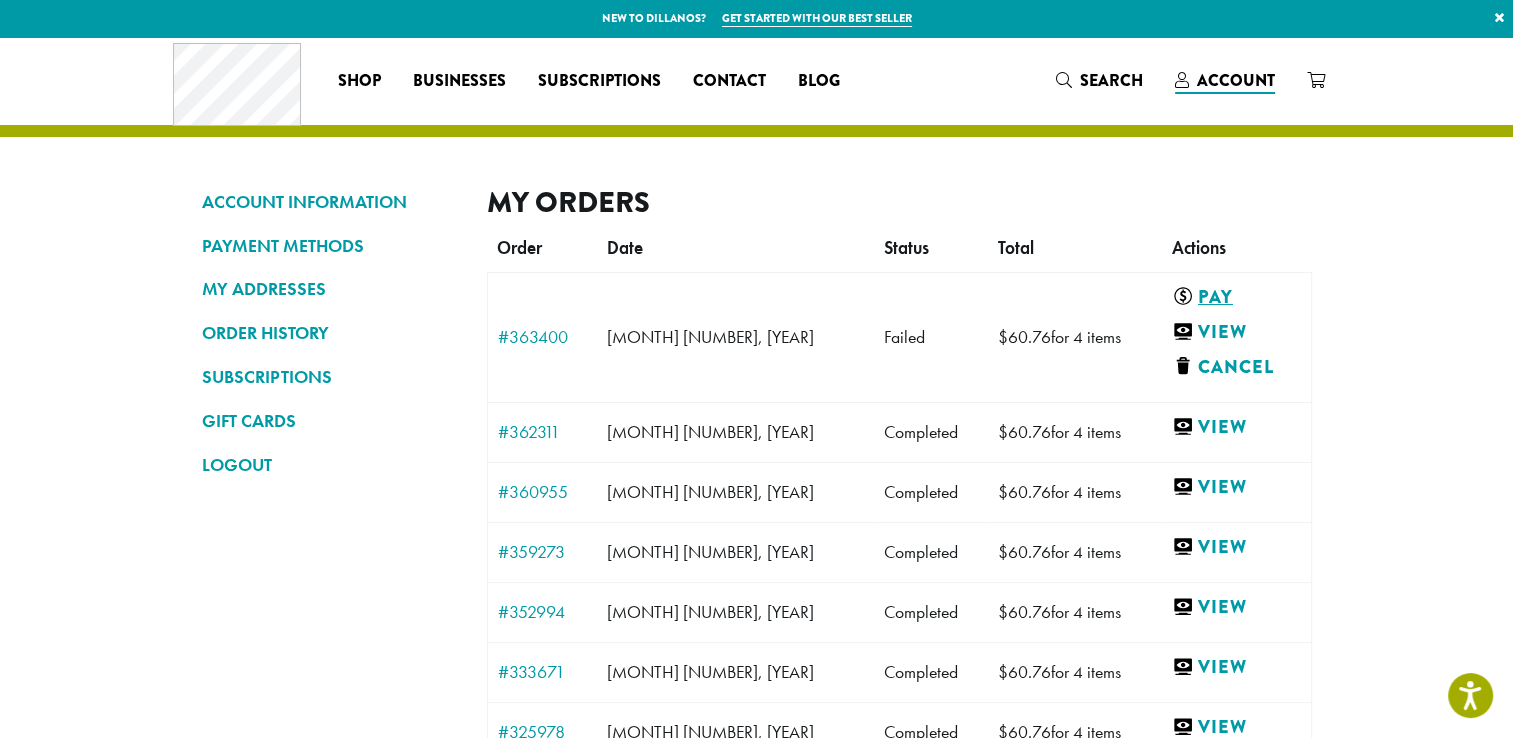 click on "Pay" at bounding box center [1232, 297] 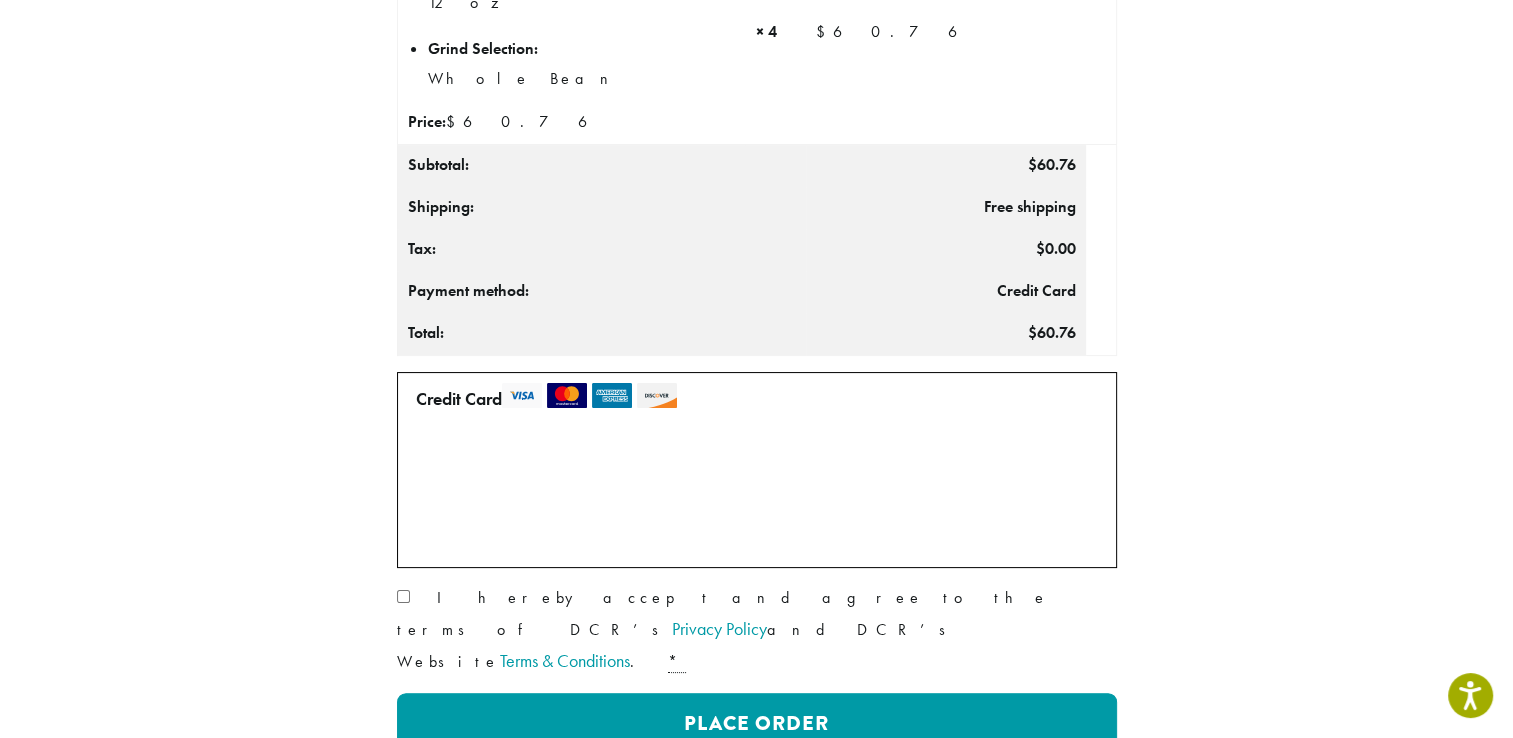scroll, scrollTop: 300, scrollLeft: 0, axis: vertical 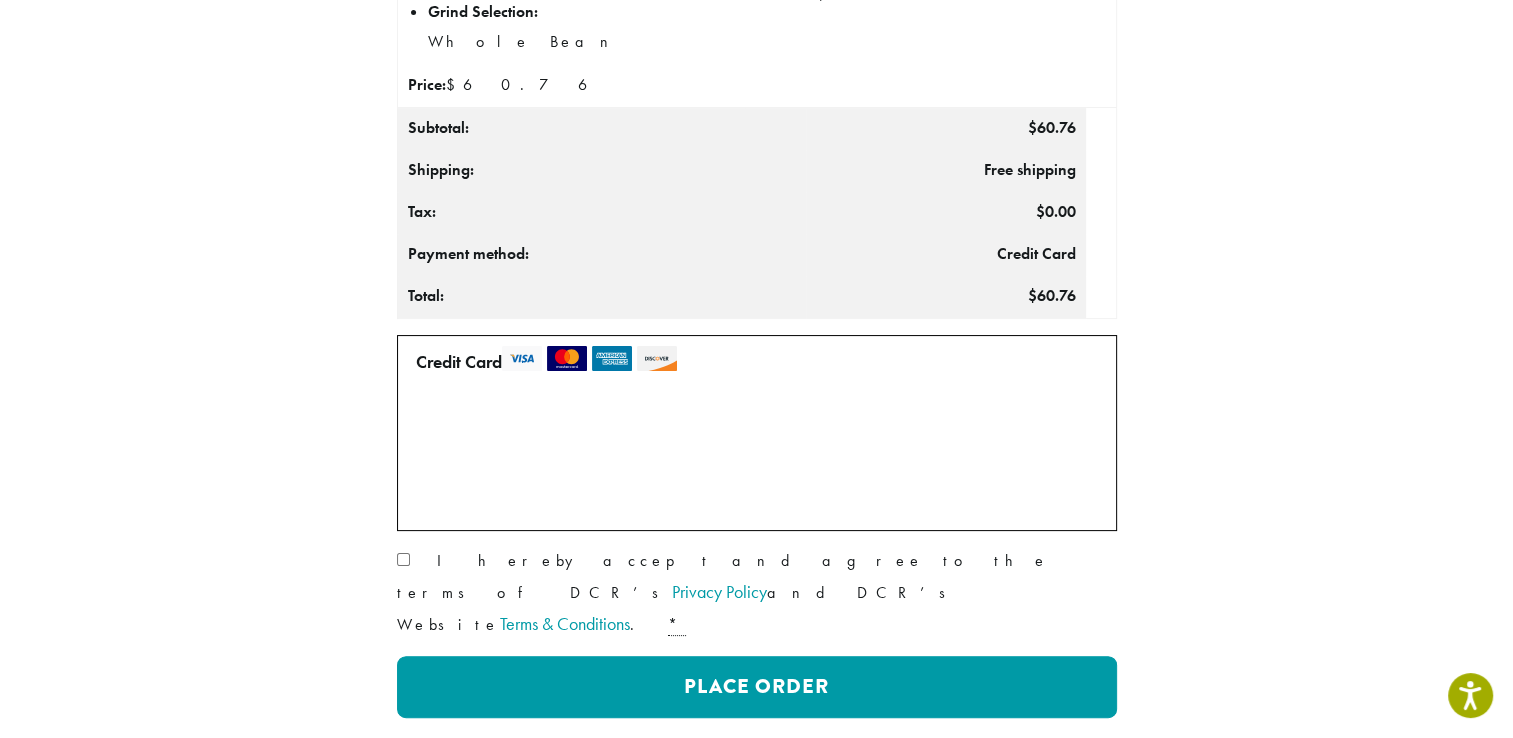 click on "• • • 2082 (expires 06/30)" at bounding box center (890, 462) 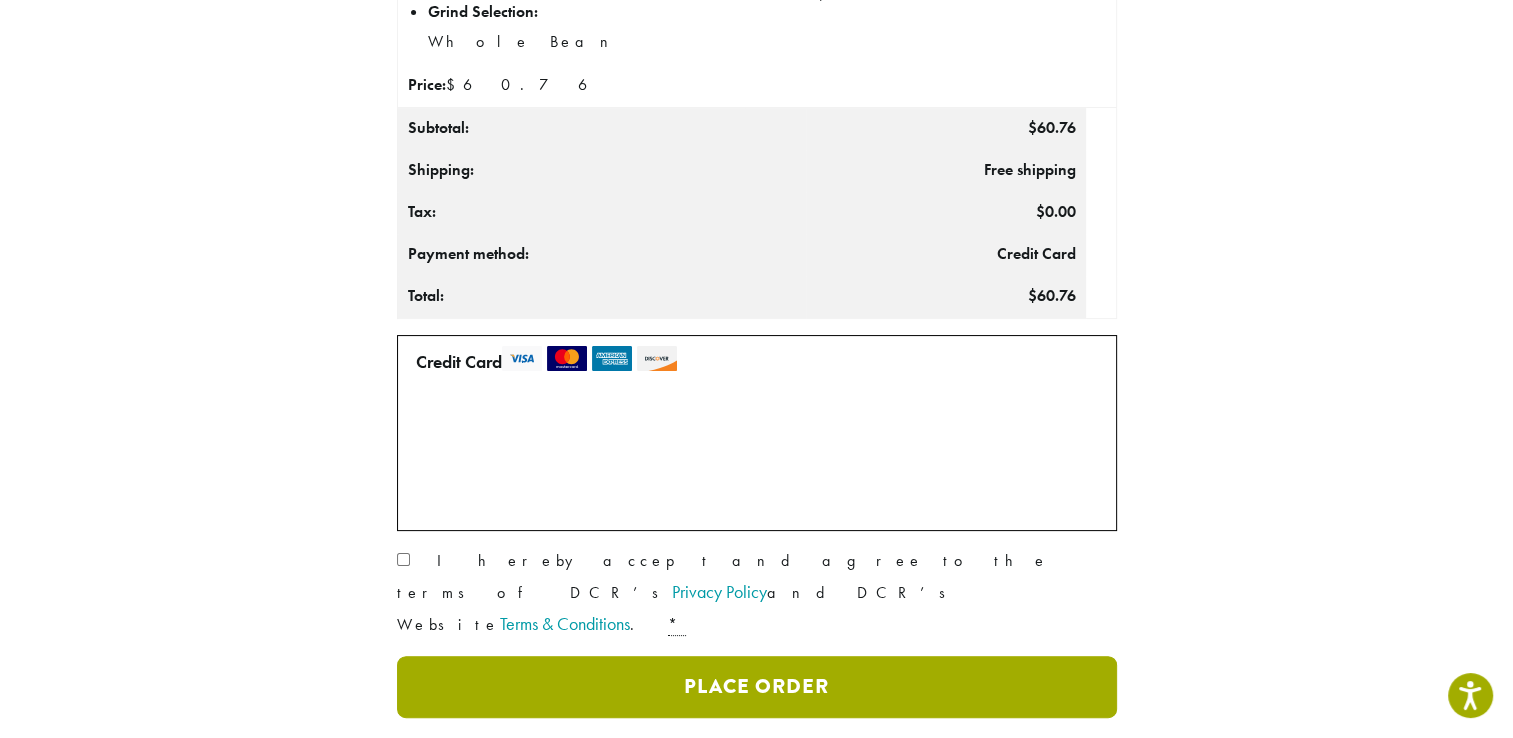 click on "Place Order" at bounding box center (757, 687) 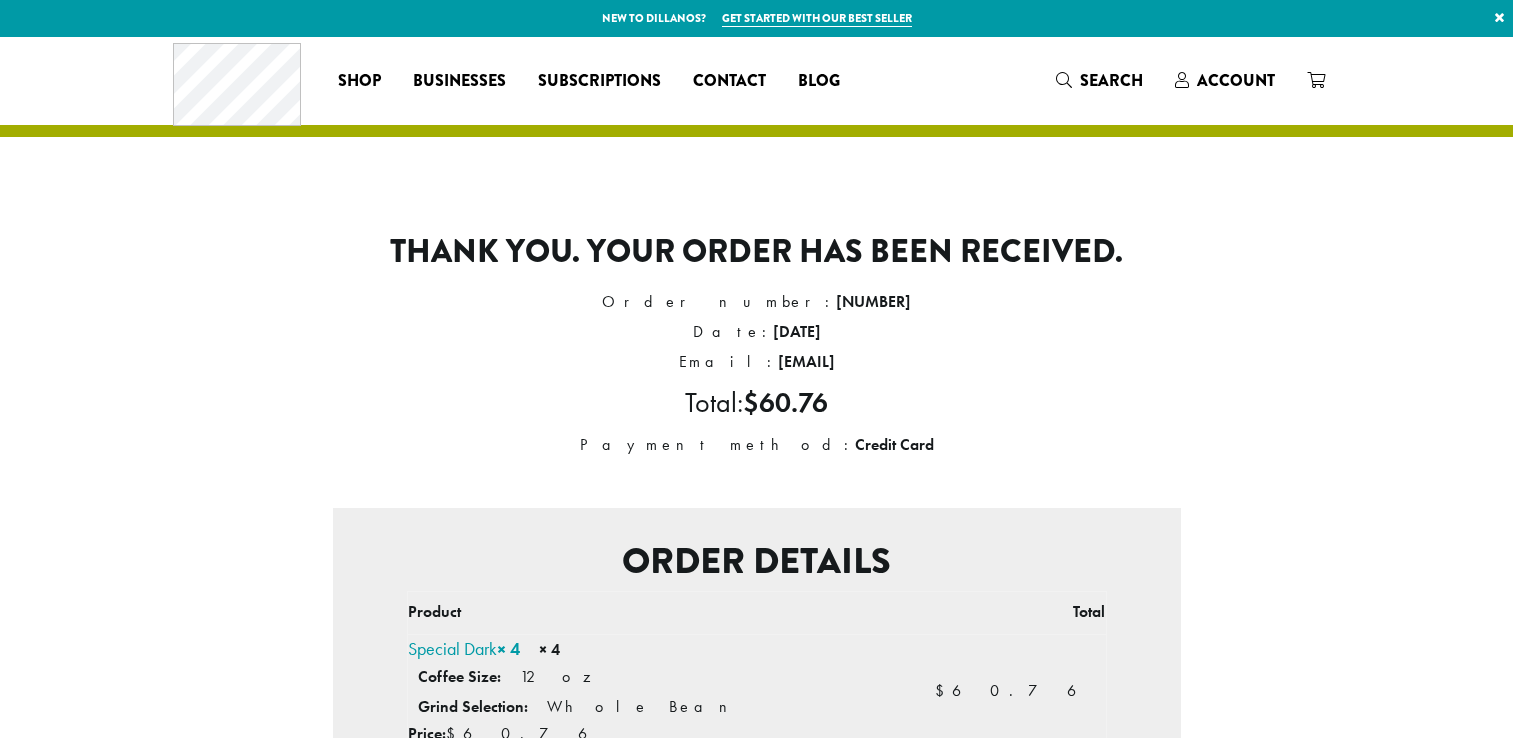 scroll, scrollTop: 0, scrollLeft: 0, axis: both 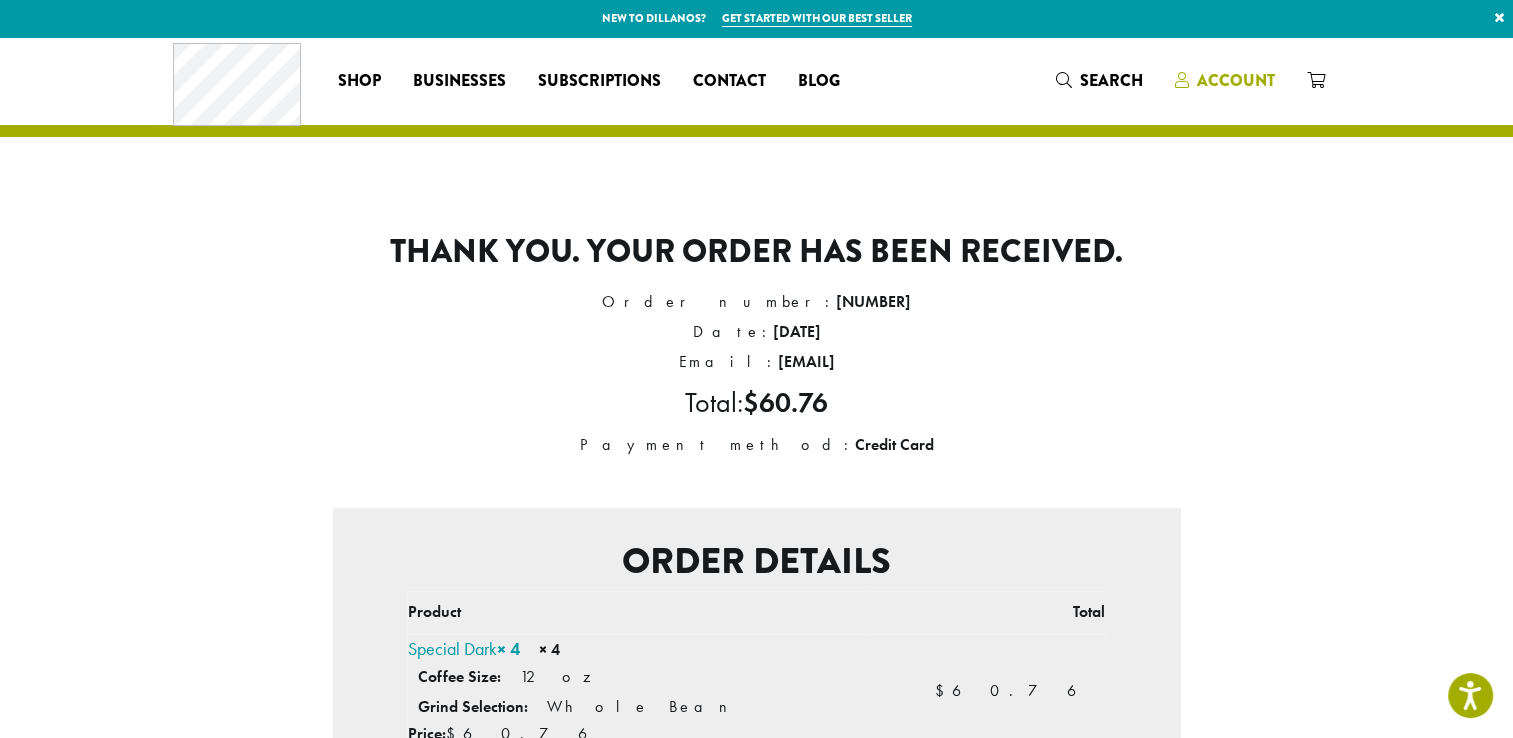 click on "Account" at bounding box center [1236, 80] 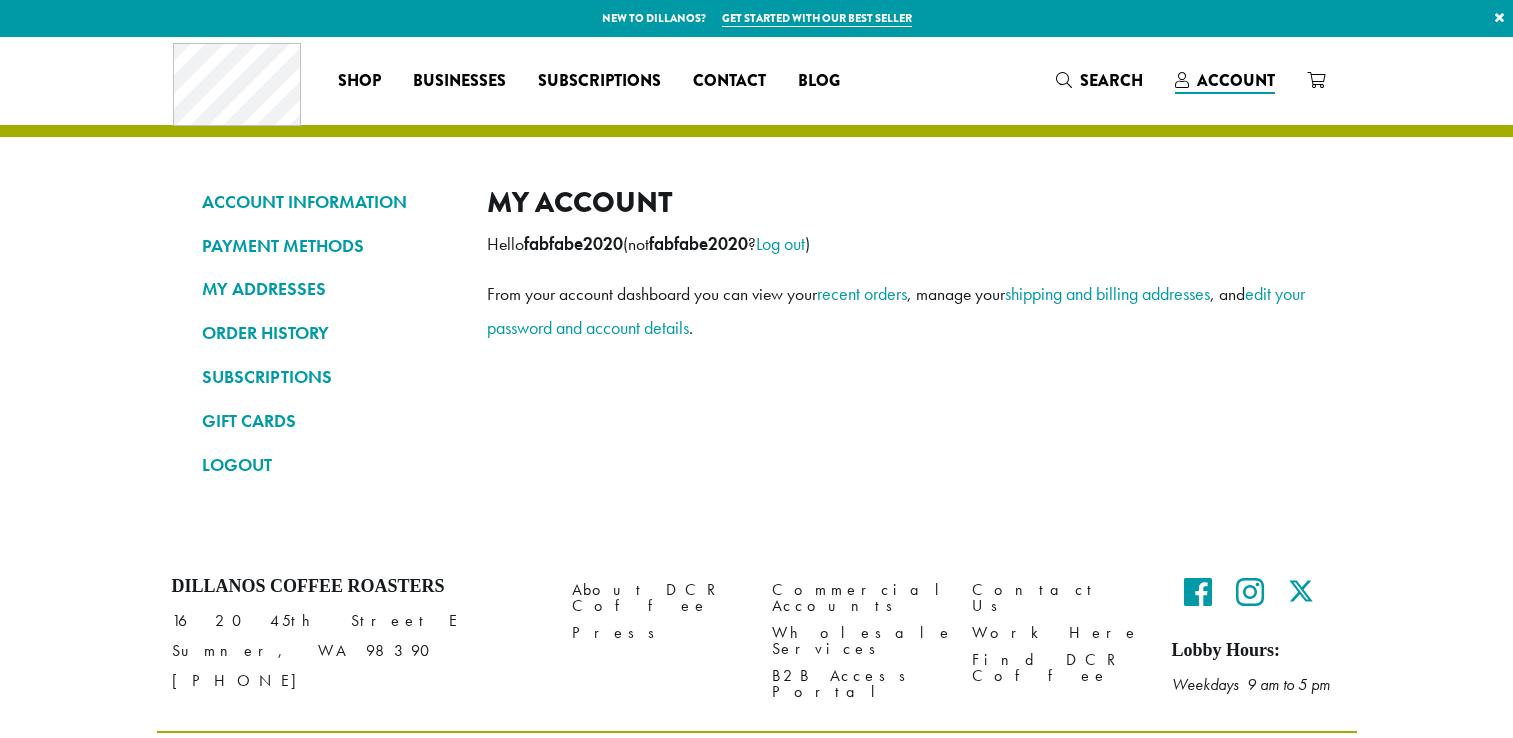 scroll, scrollTop: 0, scrollLeft: 0, axis: both 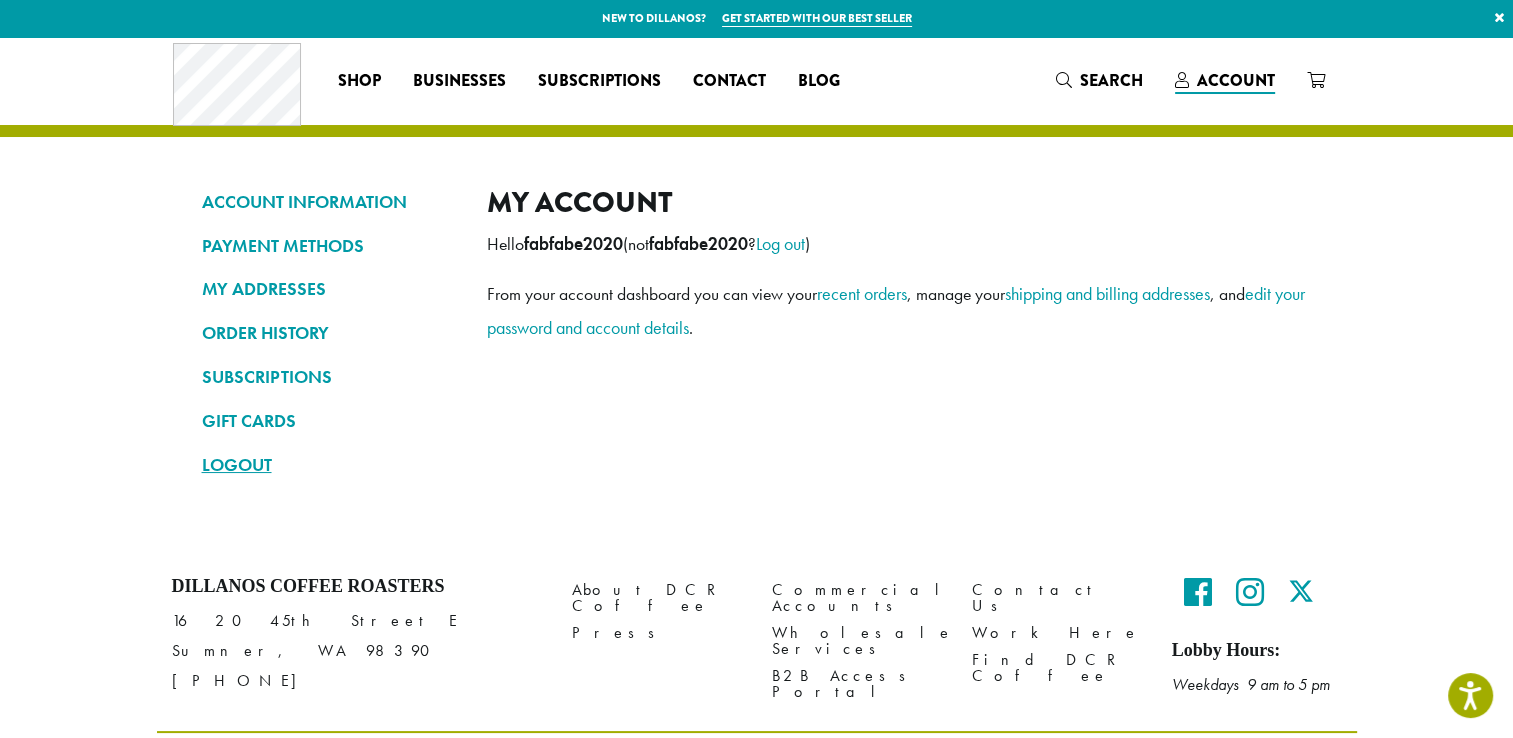 click on "LOGOUT" at bounding box center (329, 465) 